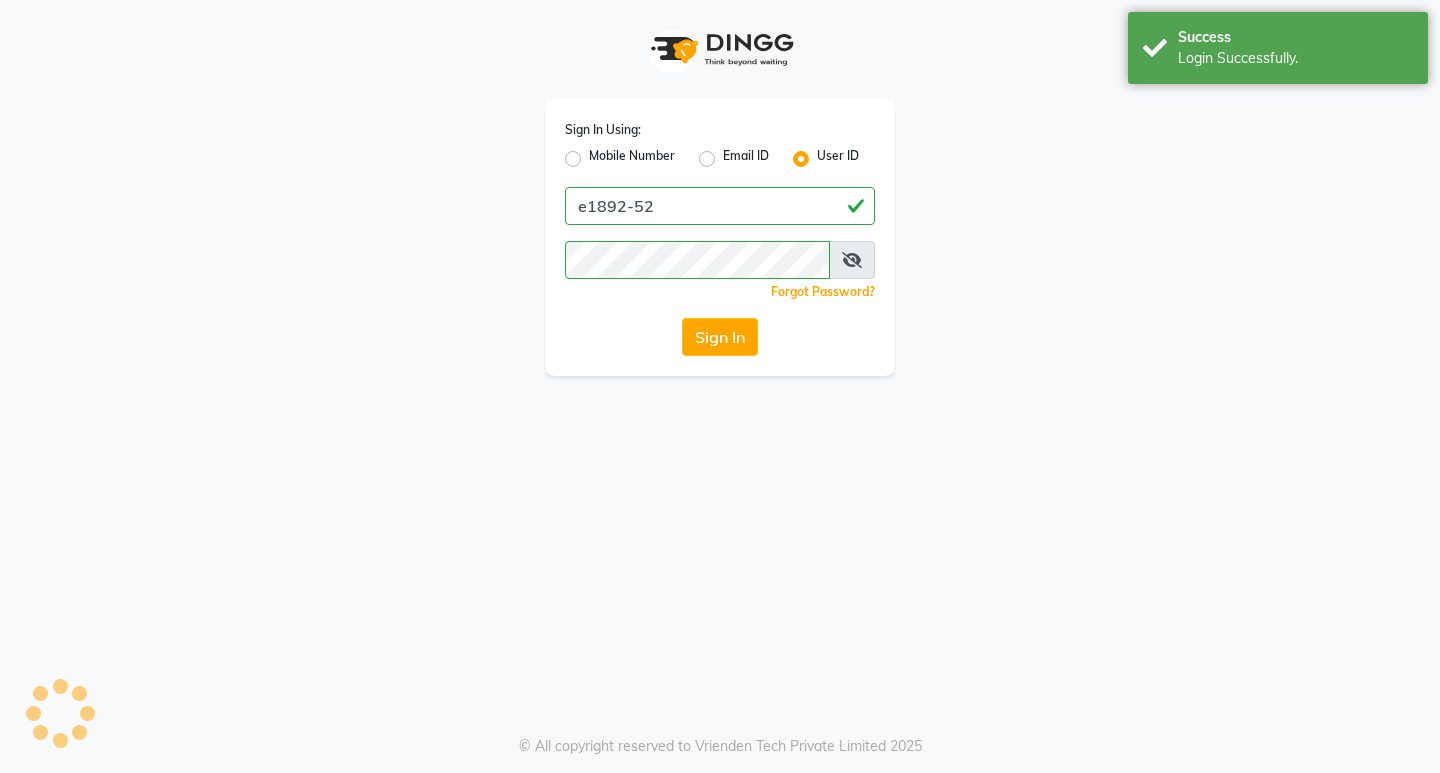 scroll, scrollTop: 0, scrollLeft: 0, axis: both 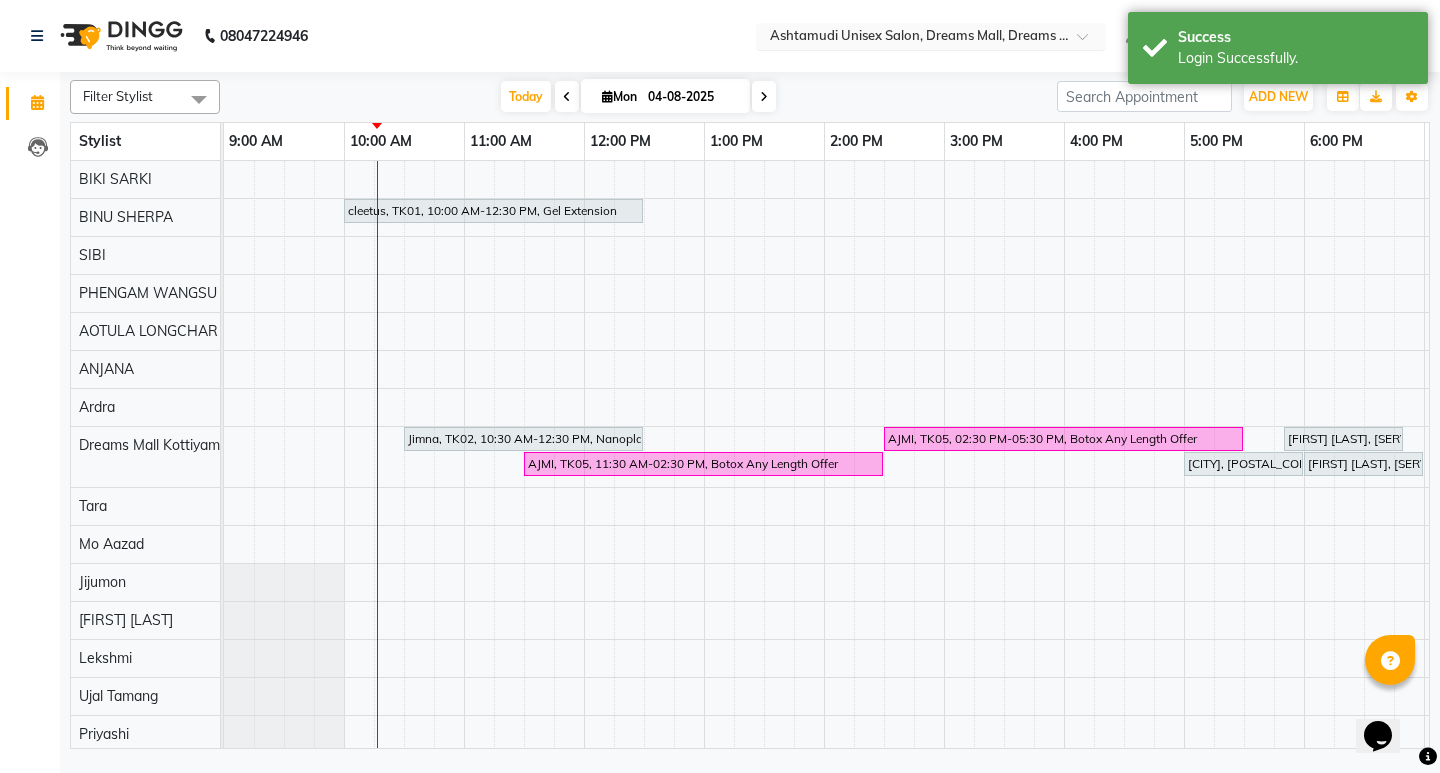 click at bounding box center [1089, 42] 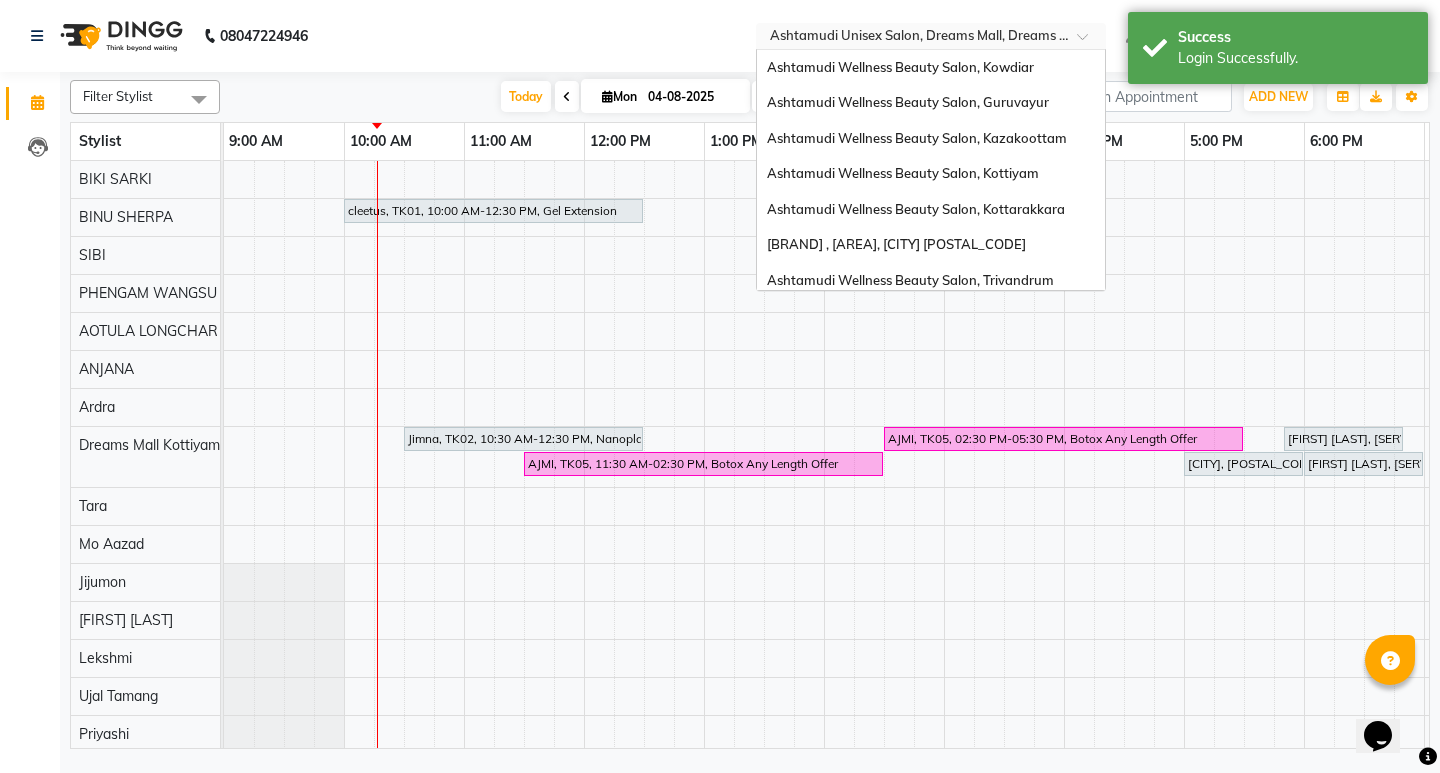 scroll, scrollTop: 312, scrollLeft: 0, axis: vertical 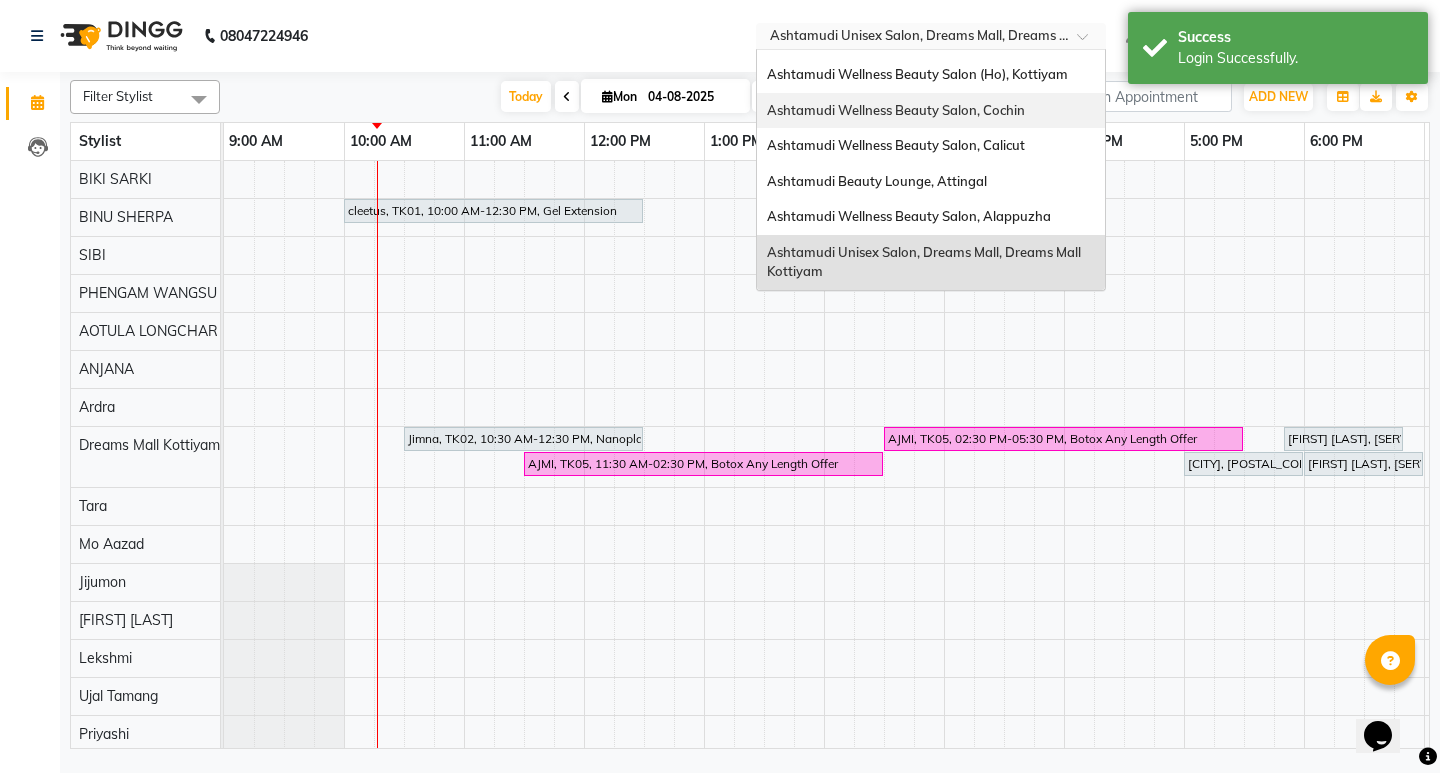 click on "Ashtamudi Wellness Beauty Salon, Cochin" at bounding box center [896, 110] 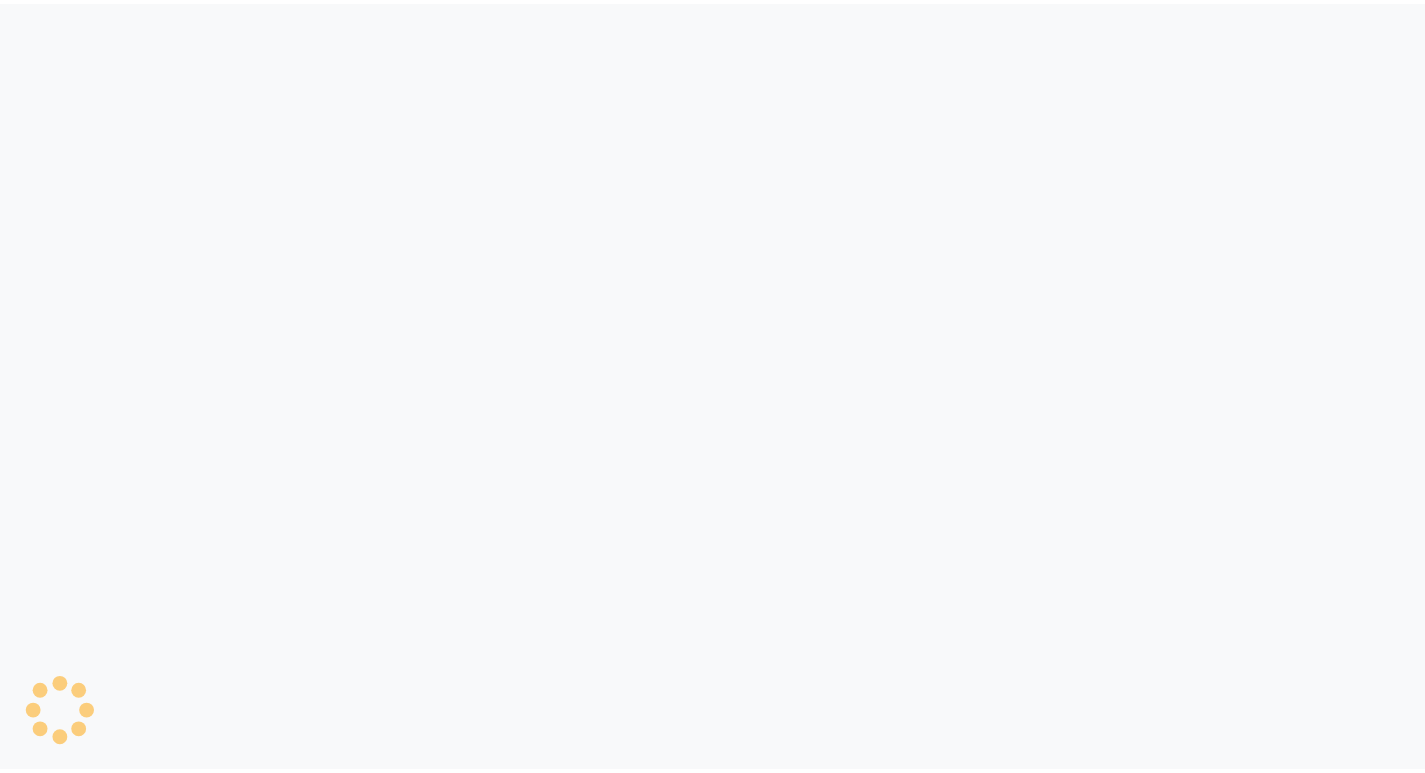 scroll, scrollTop: 0, scrollLeft: 0, axis: both 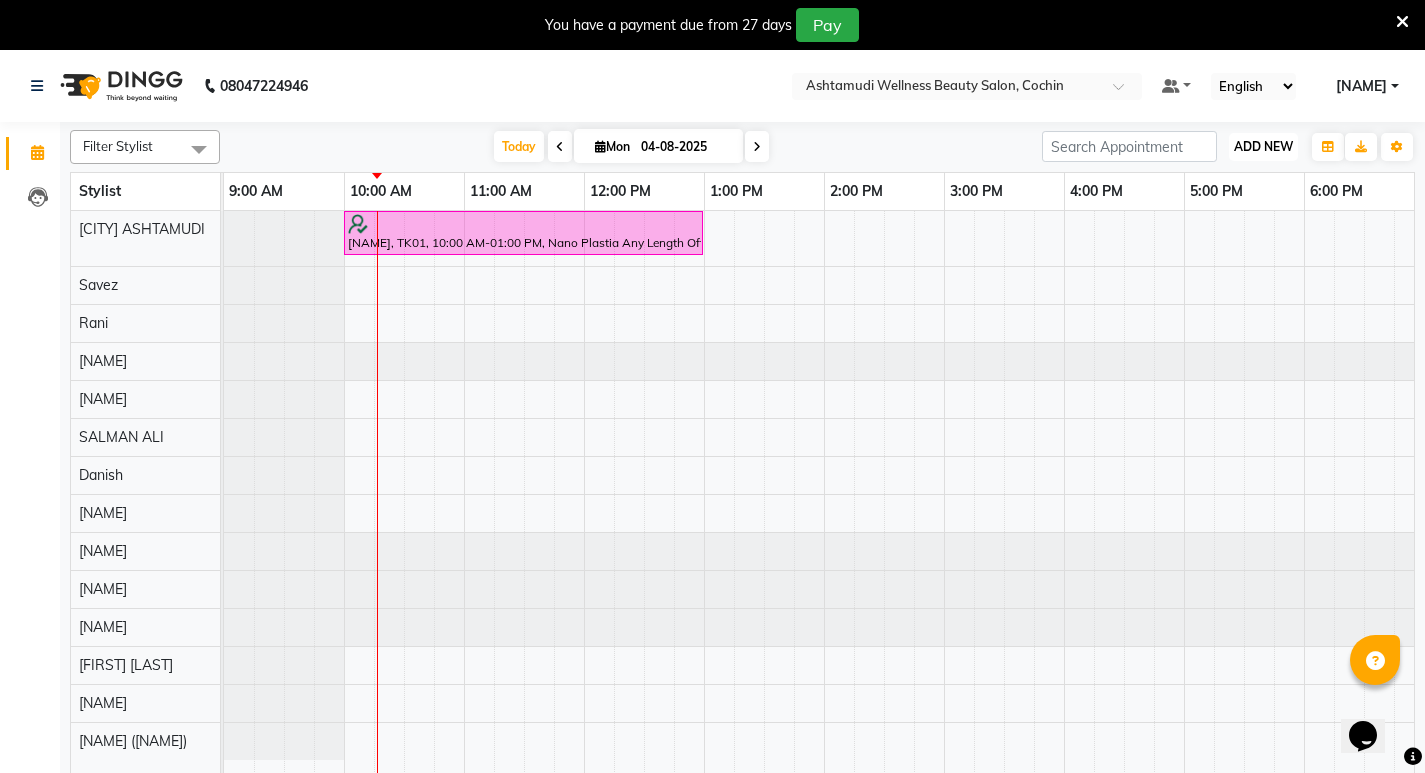 click on "ADD NEW" at bounding box center (1263, 146) 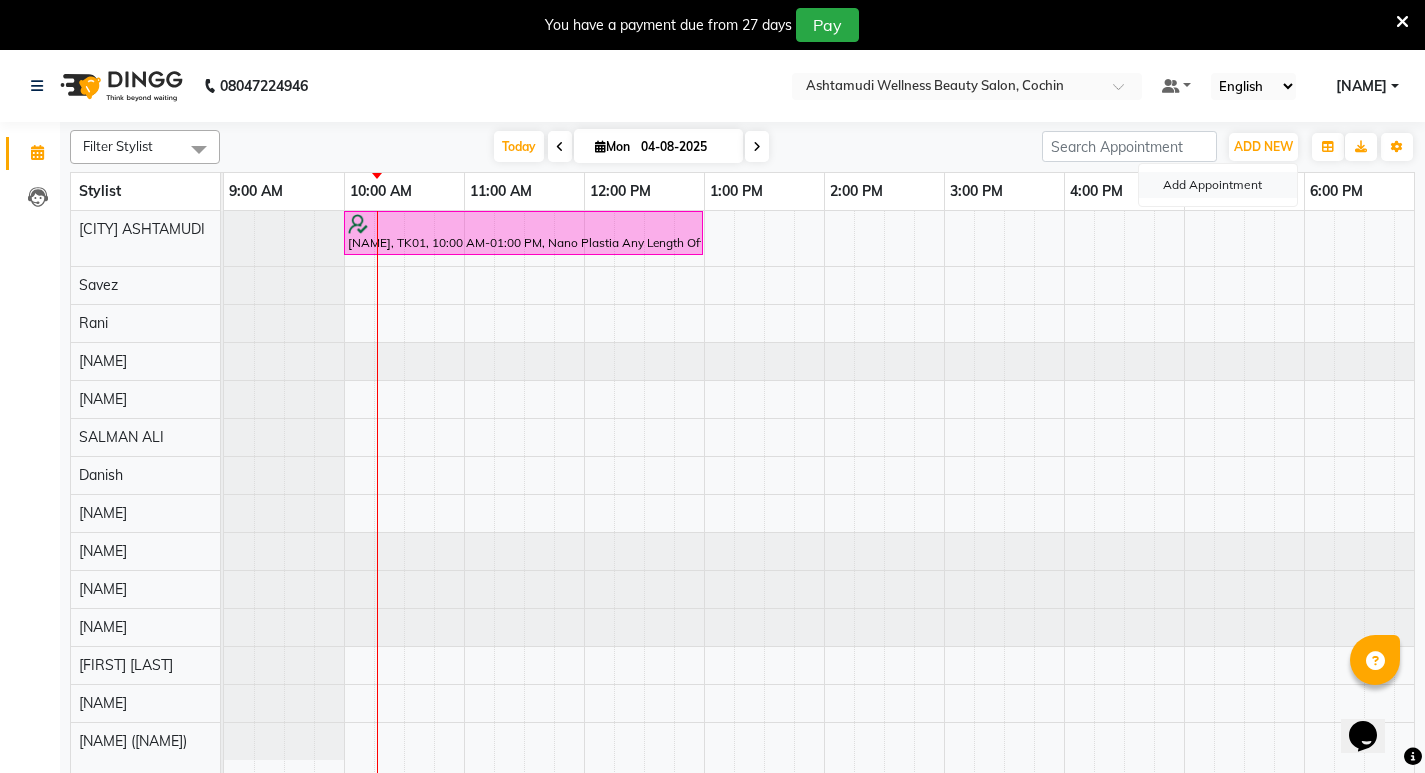 click on "Add Appointment" at bounding box center [1218, 185] 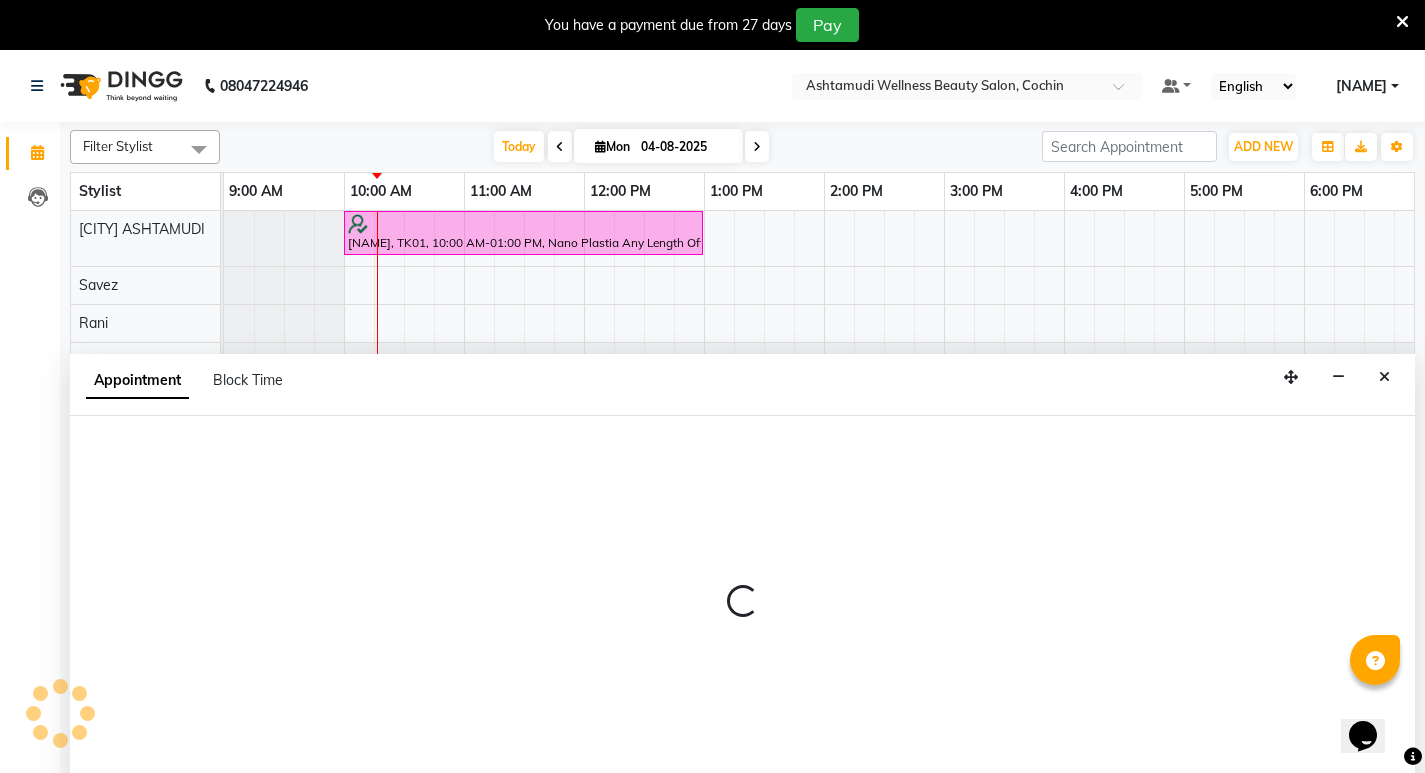 scroll, scrollTop: 50, scrollLeft: 0, axis: vertical 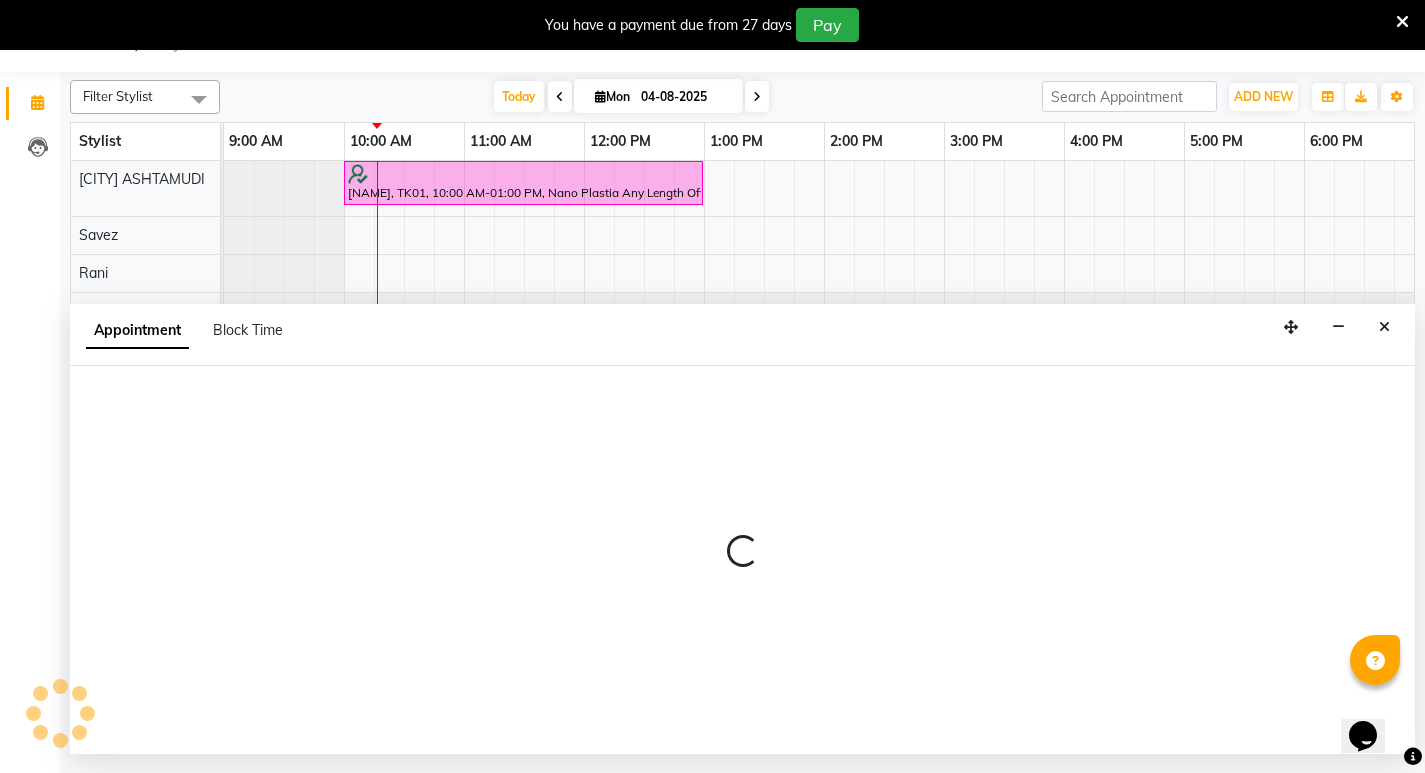select on "tentative" 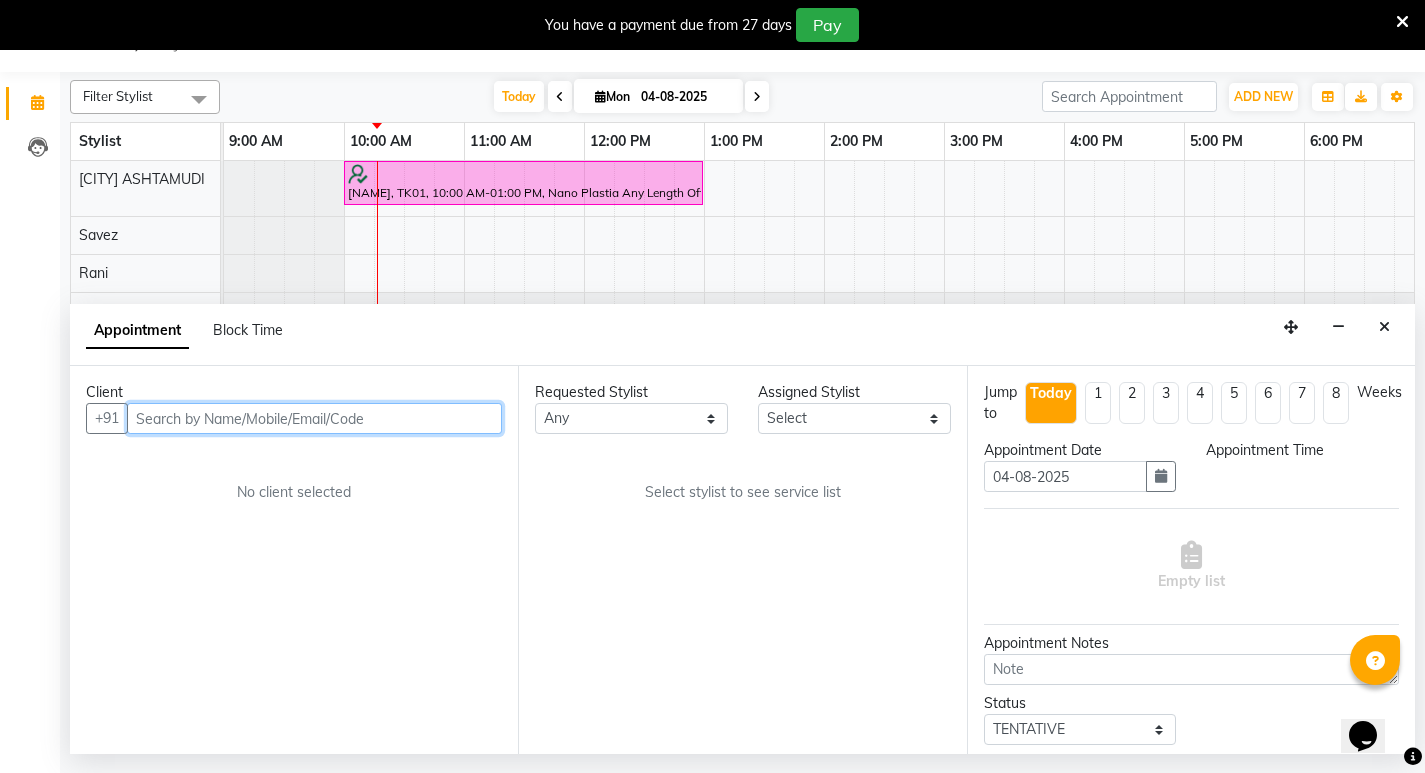 select on "600" 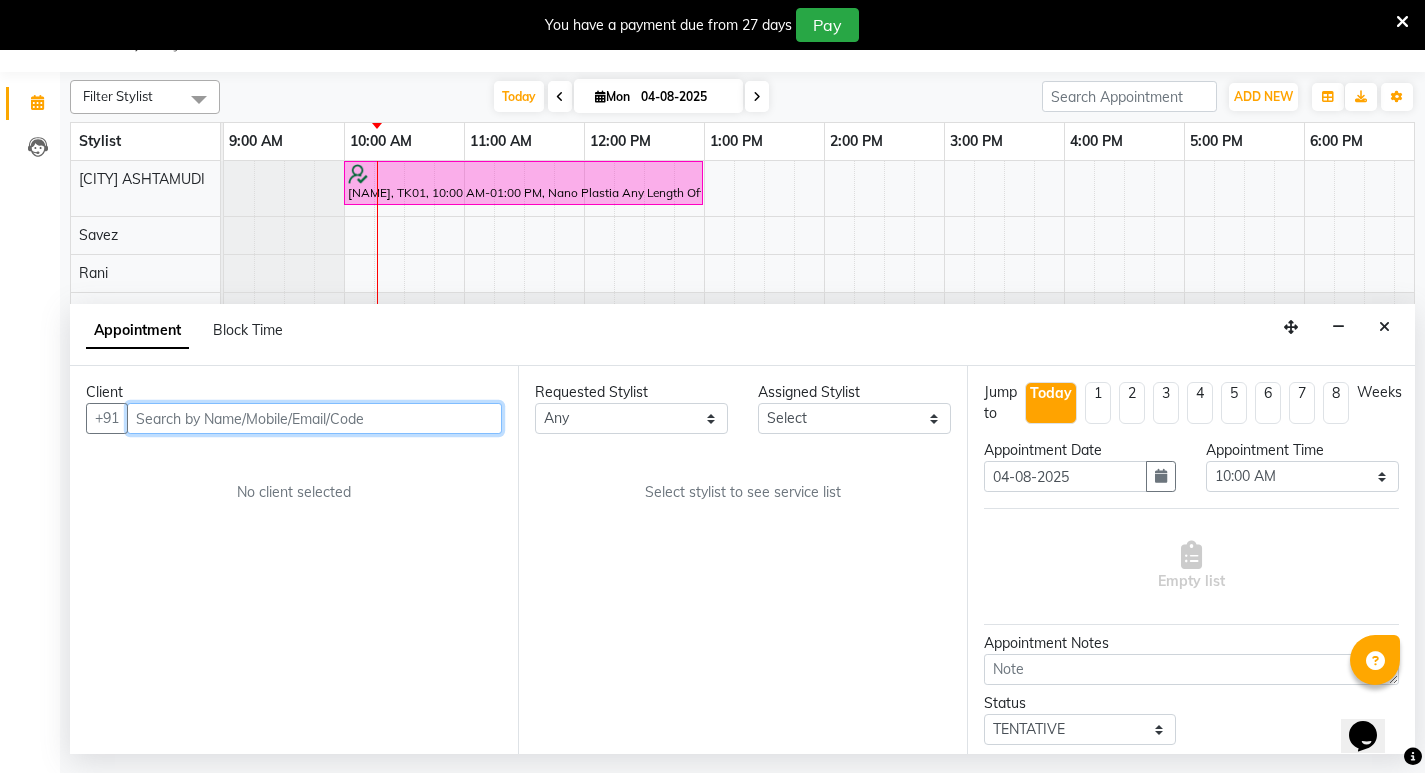 click at bounding box center [314, 418] 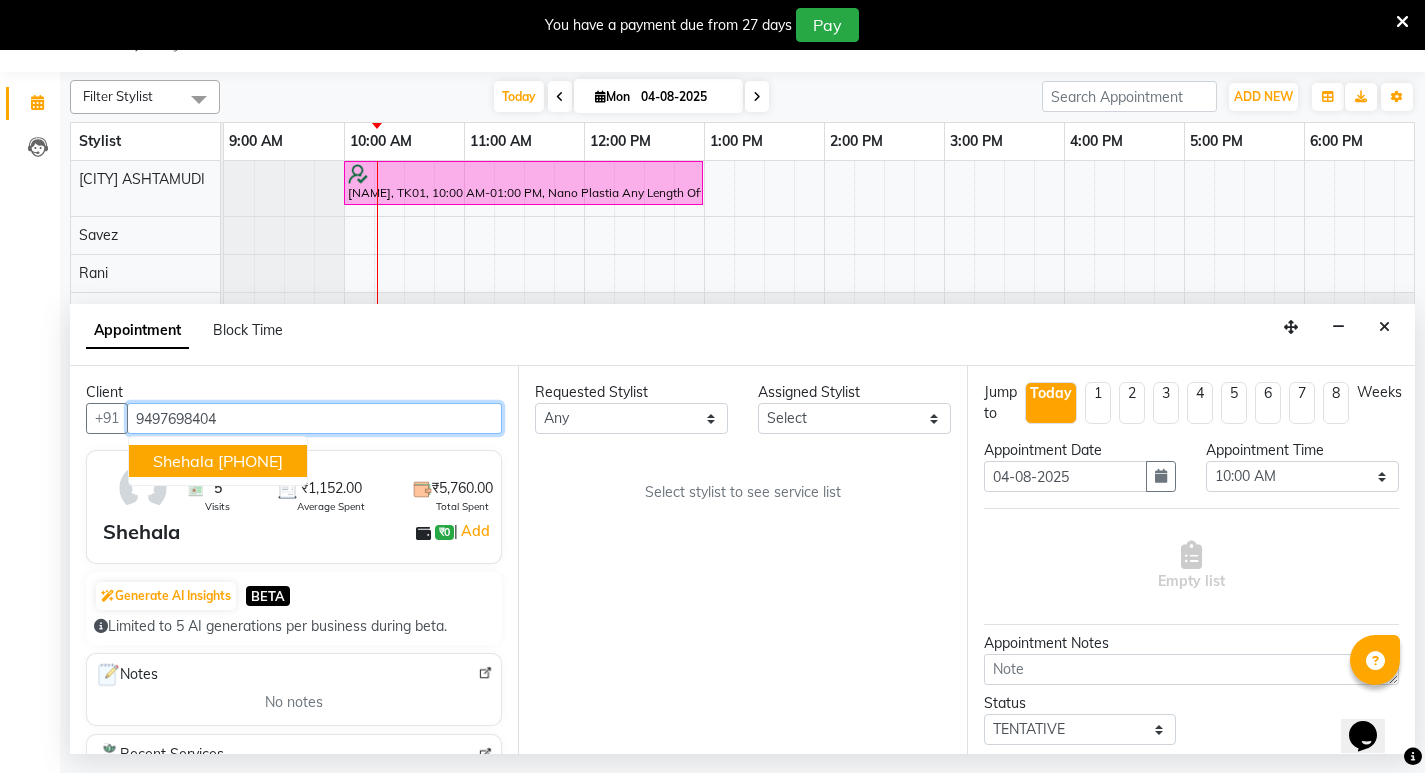 type on "9497698404" 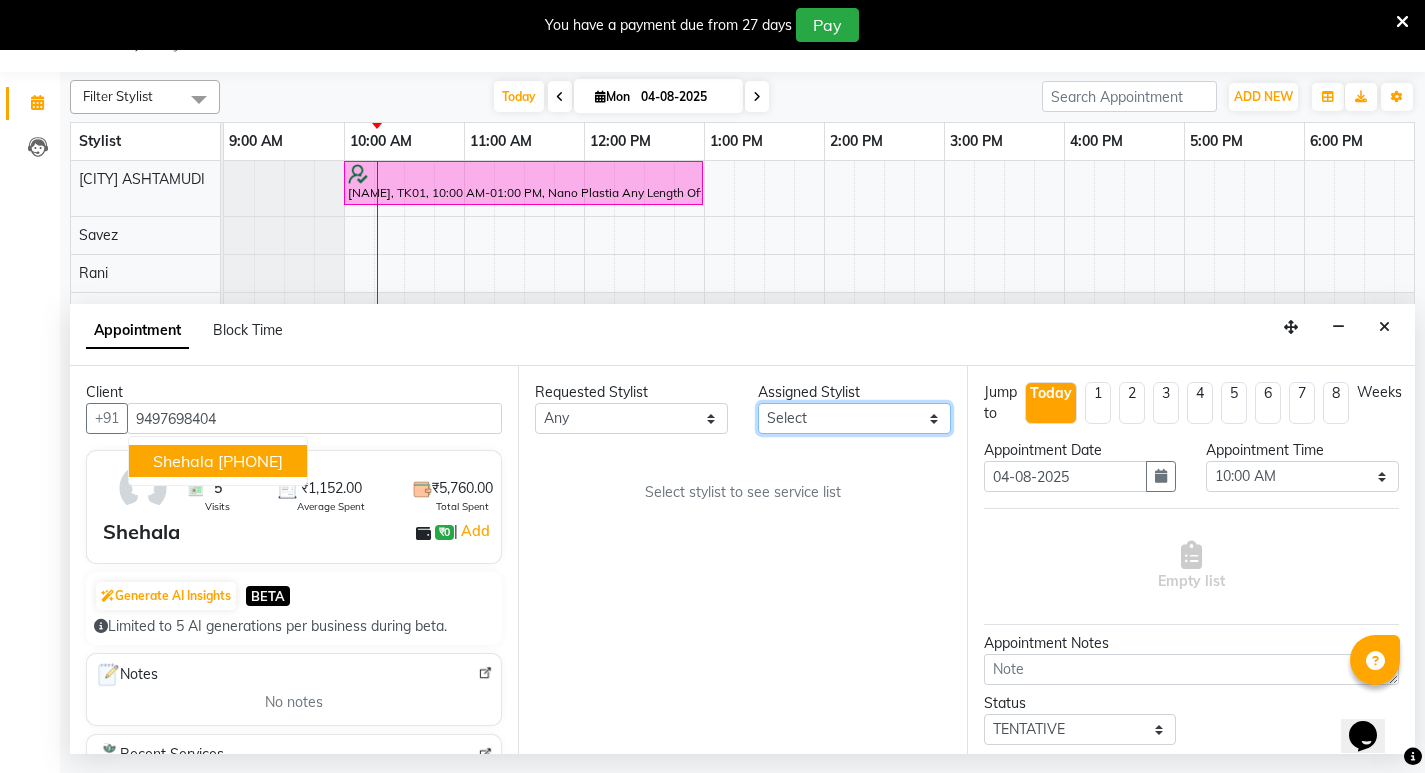 click on "Select Afsha Aiswarya B [NAME] [CITY] ASHTAMUDI Danish [NAME] ([NAME]) [NAME] [NAME] [FIRST] [LAST]  [NAME] [NAME]  [NAME]  [NAME]  Savez" at bounding box center (854, 418) 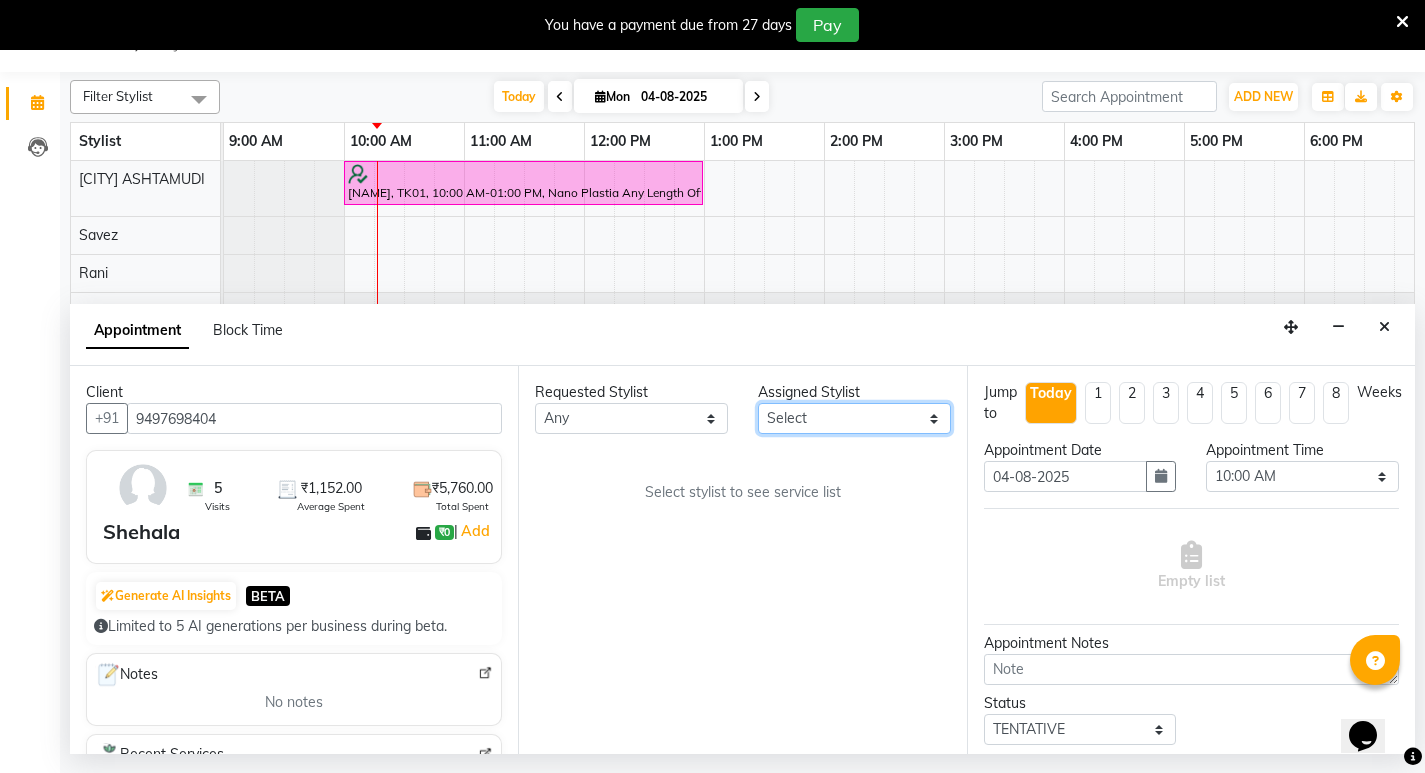 select on "27313" 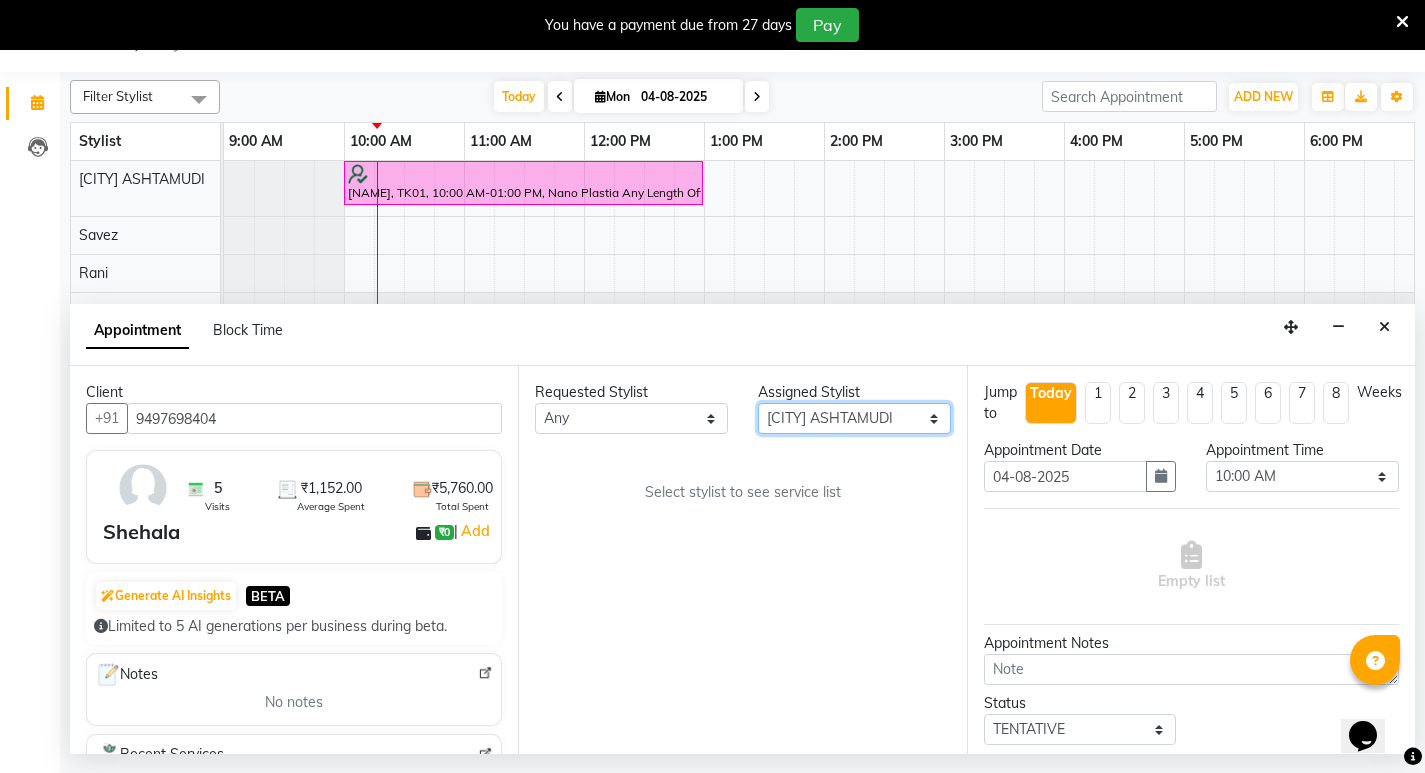 click on "Select Afsha Aiswarya B [NAME] [CITY] ASHTAMUDI Danish [NAME] ([NAME]) [NAME] [NAME] [FIRST] [LAST]  [NAME] [NAME]  [NAME]  [NAME]  Savez" at bounding box center (854, 418) 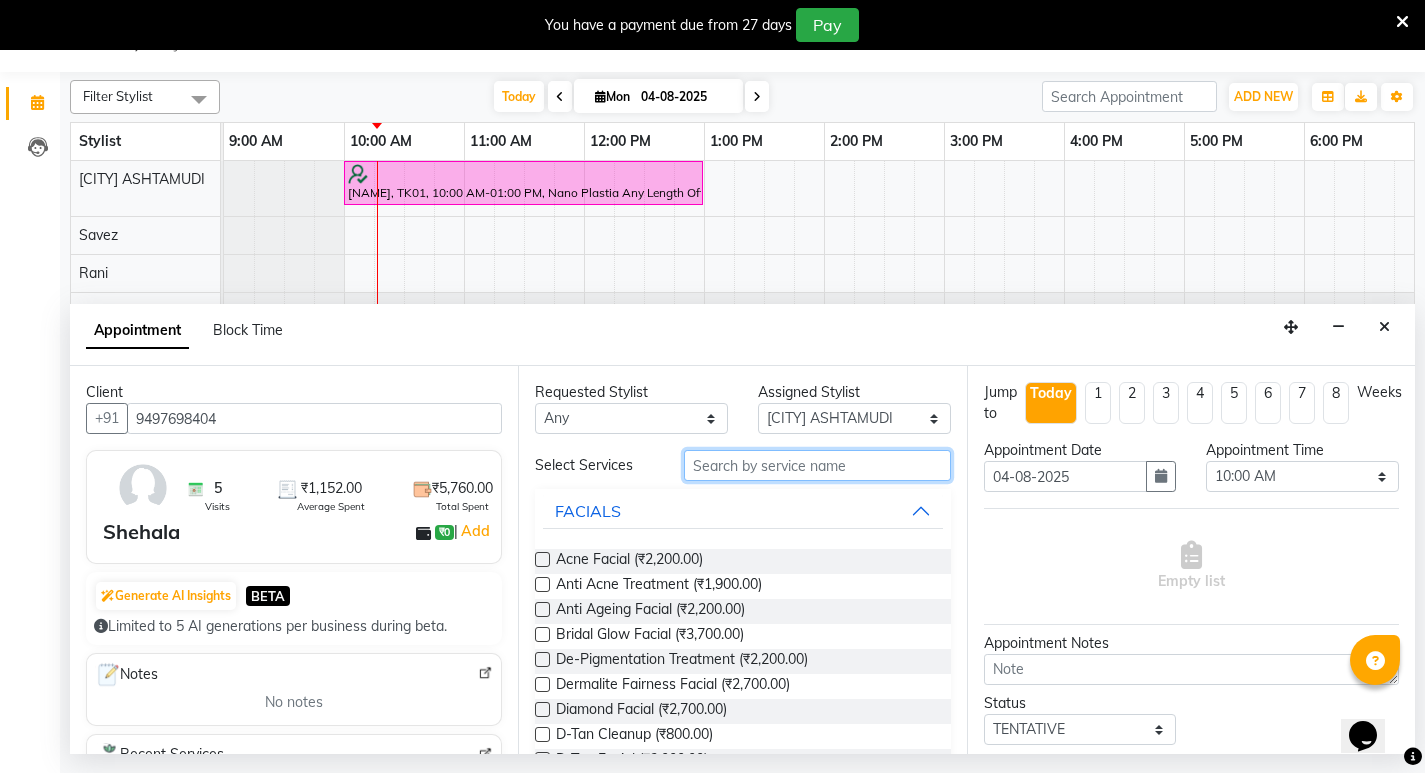 click at bounding box center [817, 465] 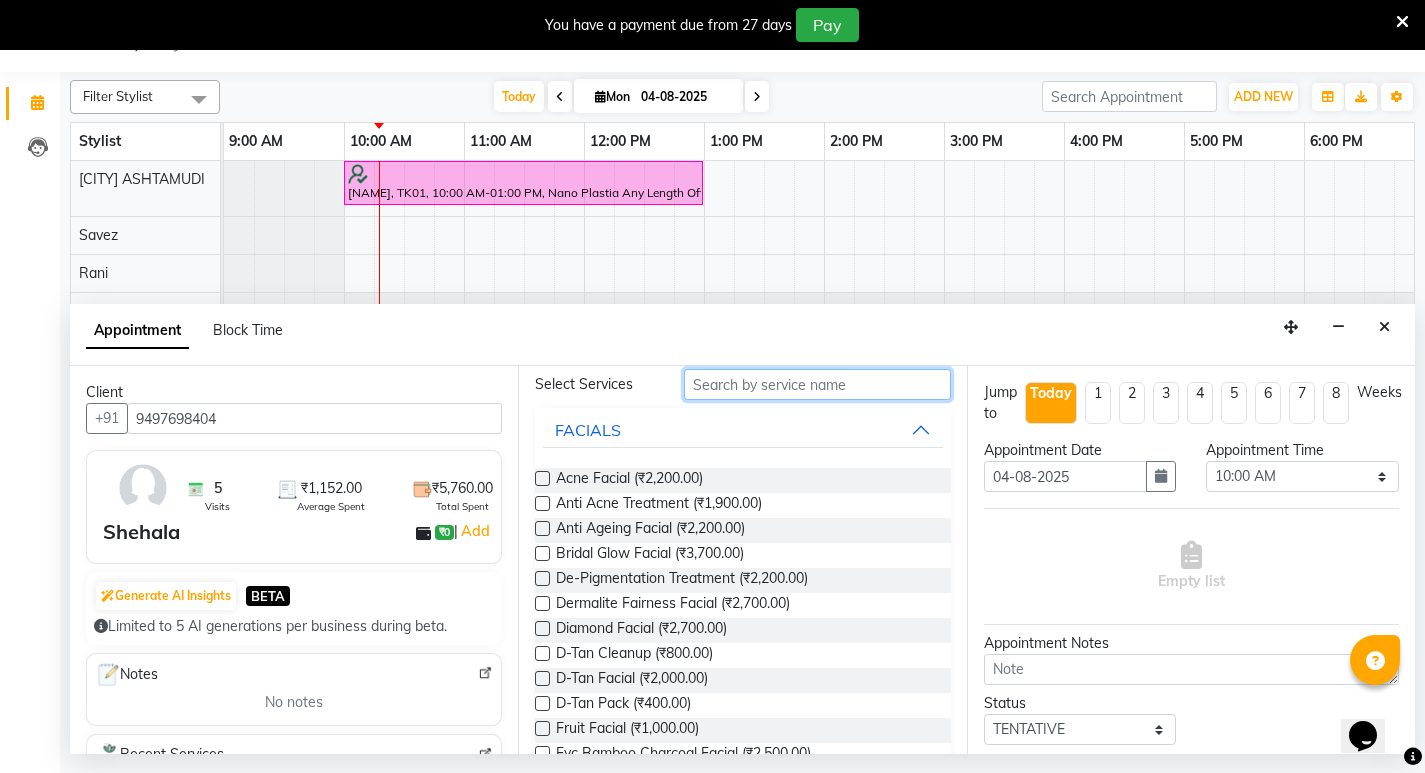 scroll, scrollTop: 200, scrollLeft: 0, axis: vertical 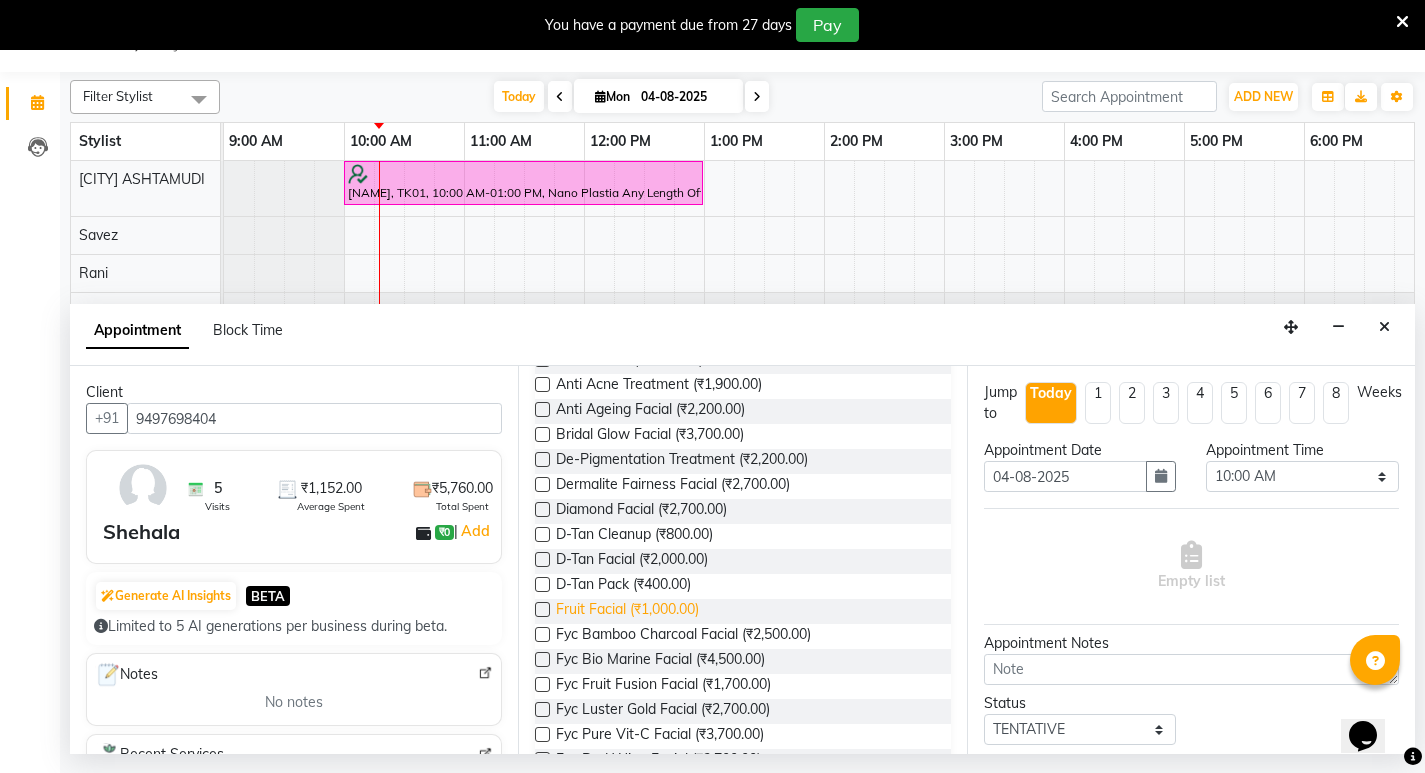 click on "Fruit Facial (₹1,000.00)" at bounding box center [627, 611] 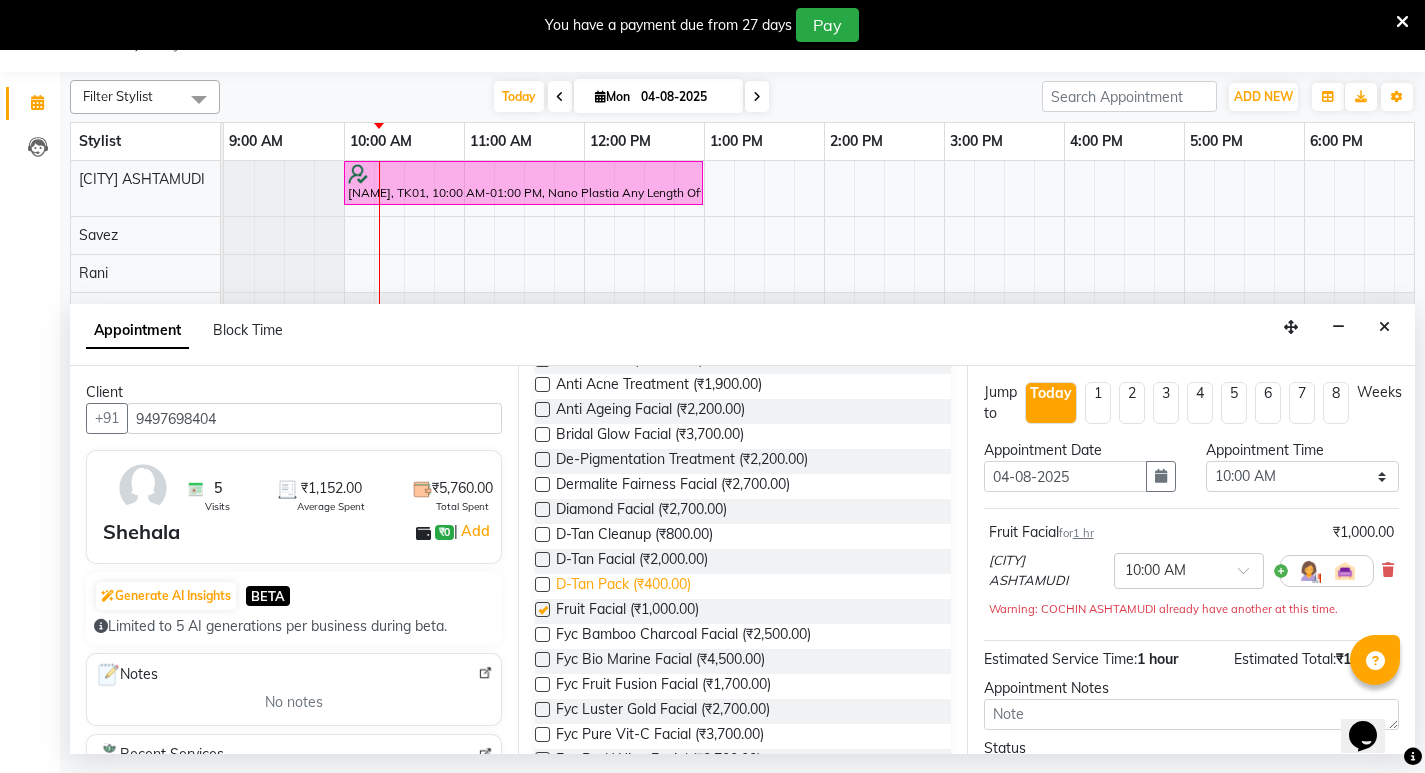 checkbox on "false" 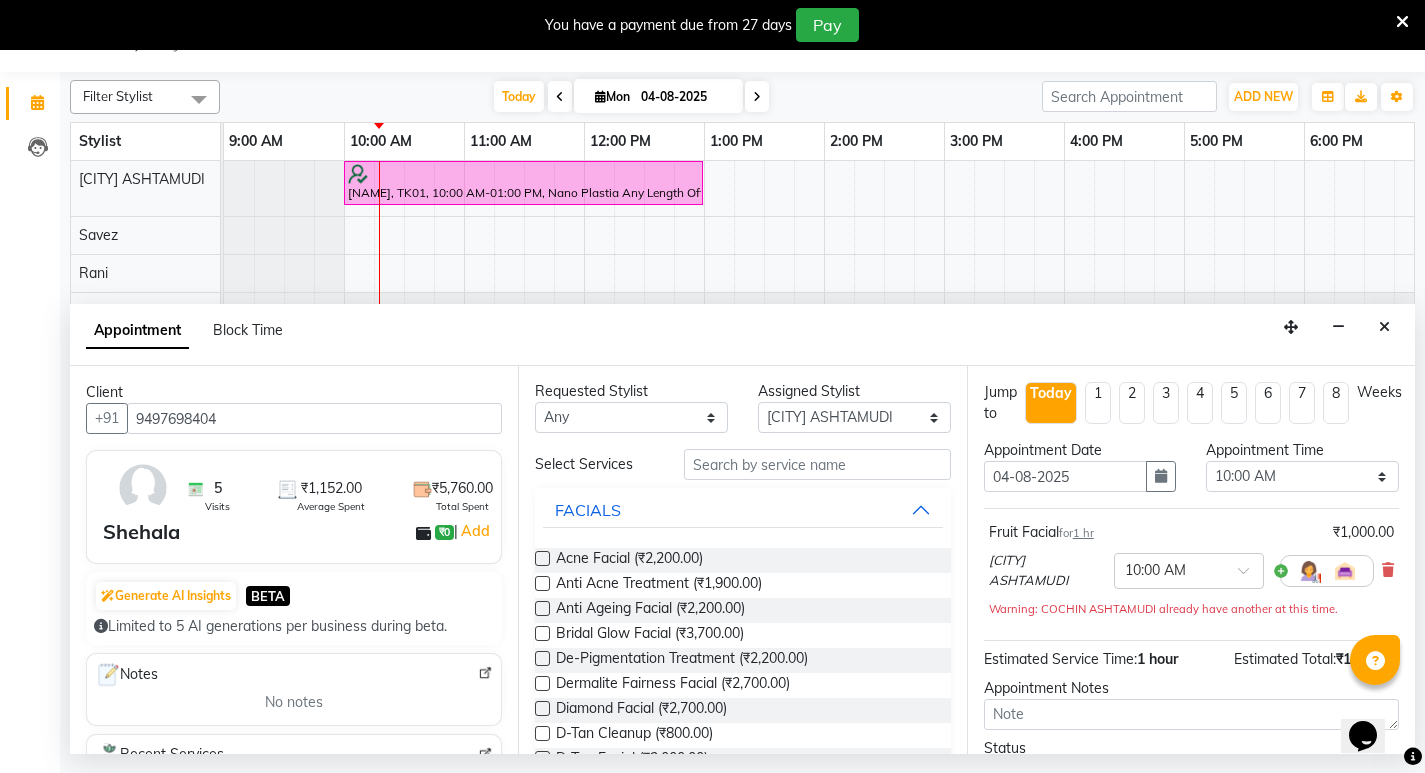 scroll, scrollTop: 0, scrollLeft: 0, axis: both 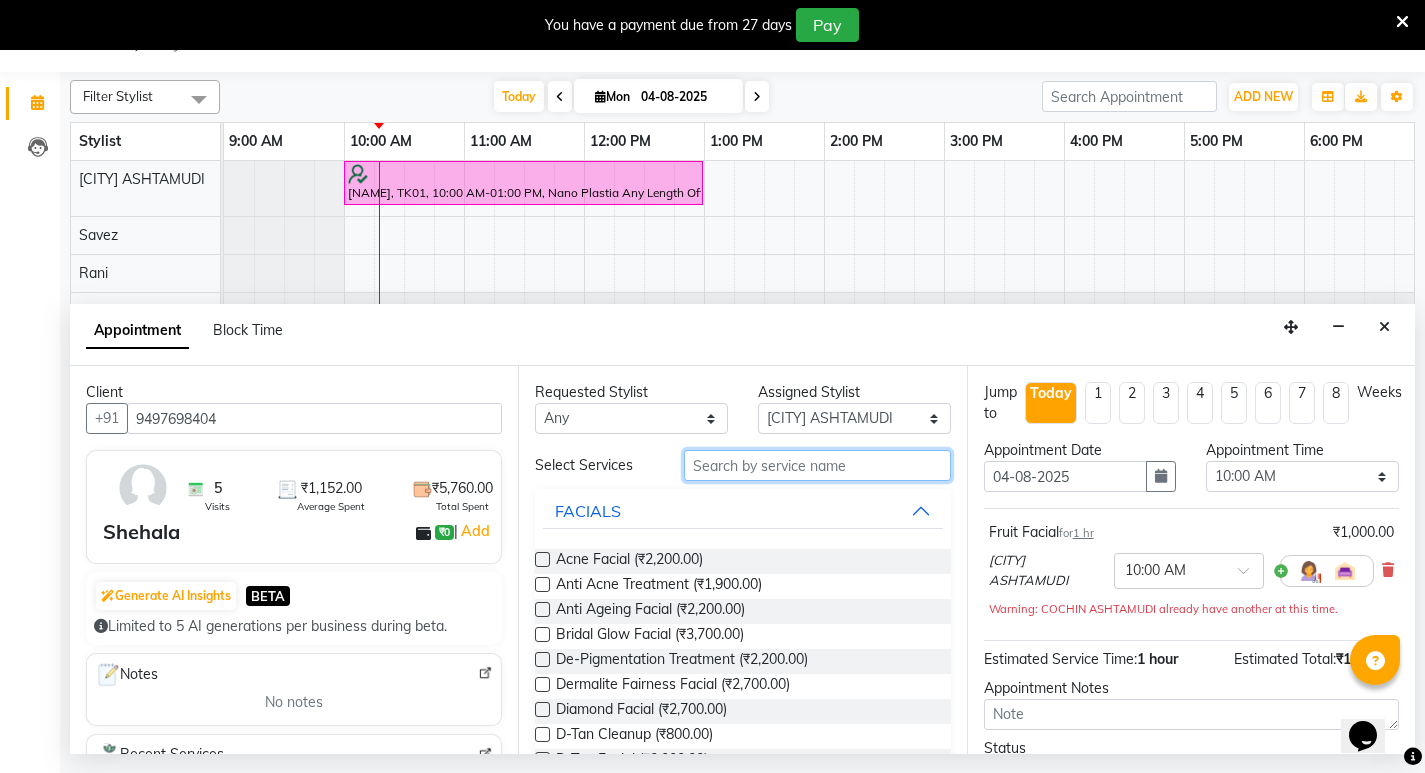 click at bounding box center (817, 465) 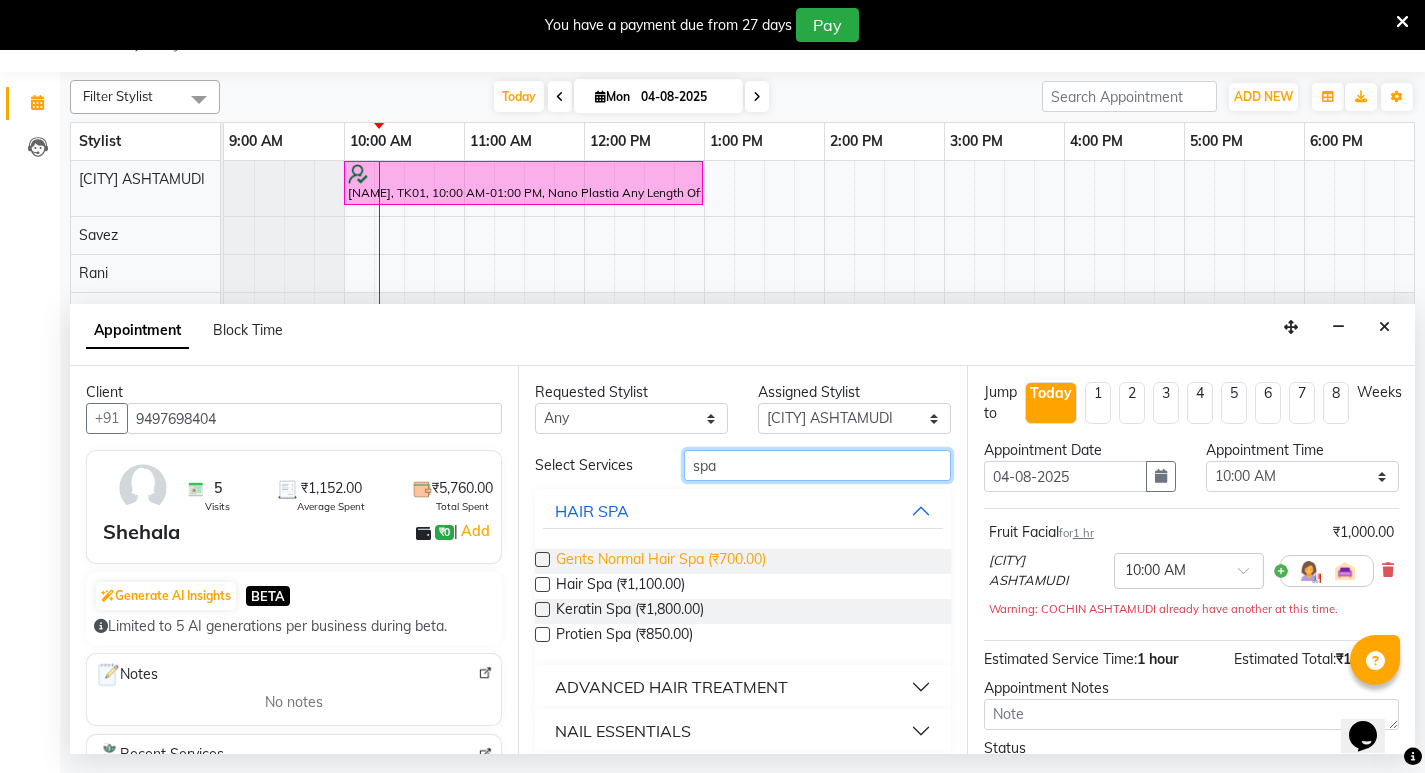 type on "spa" 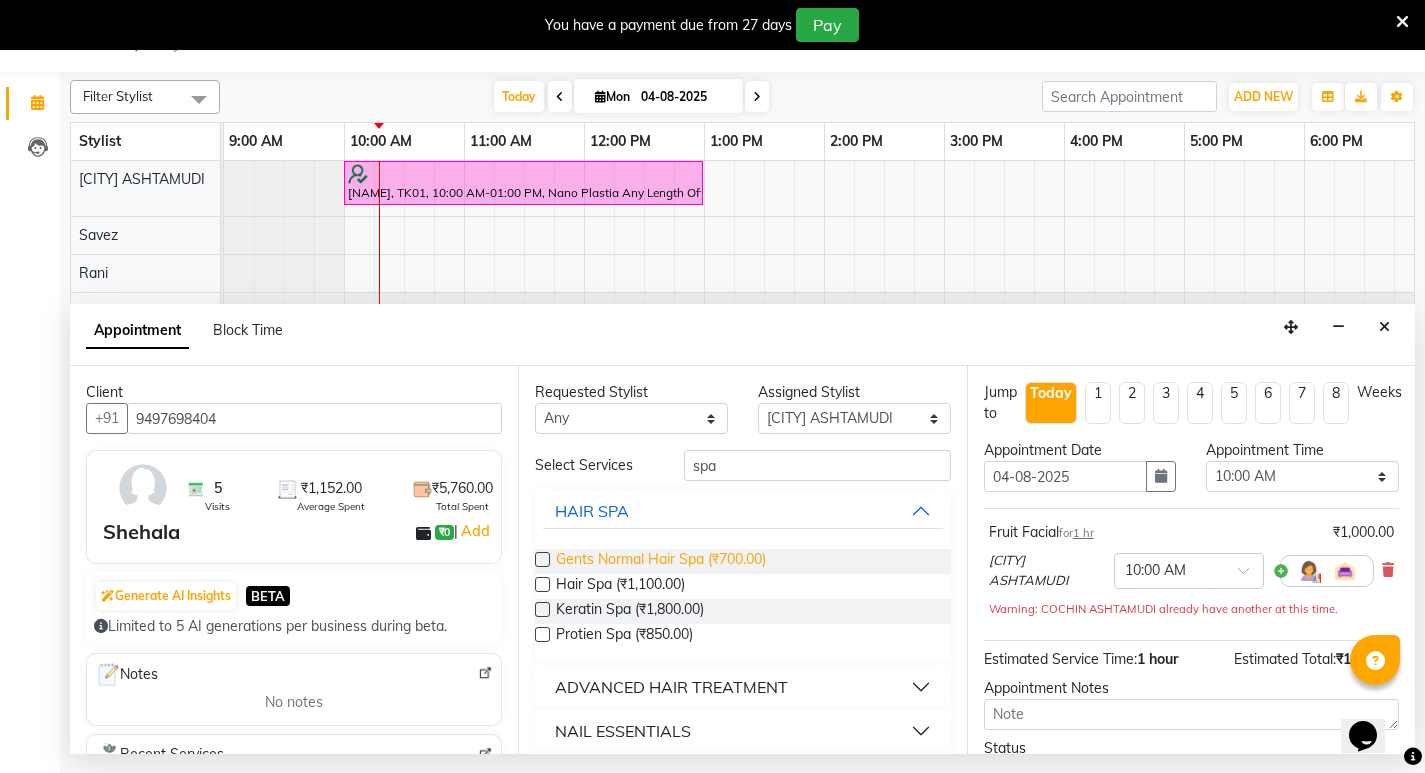 drag, startPoint x: 719, startPoint y: 567, endPoint x: 721, endPoint y: 552, distance: 15.132746 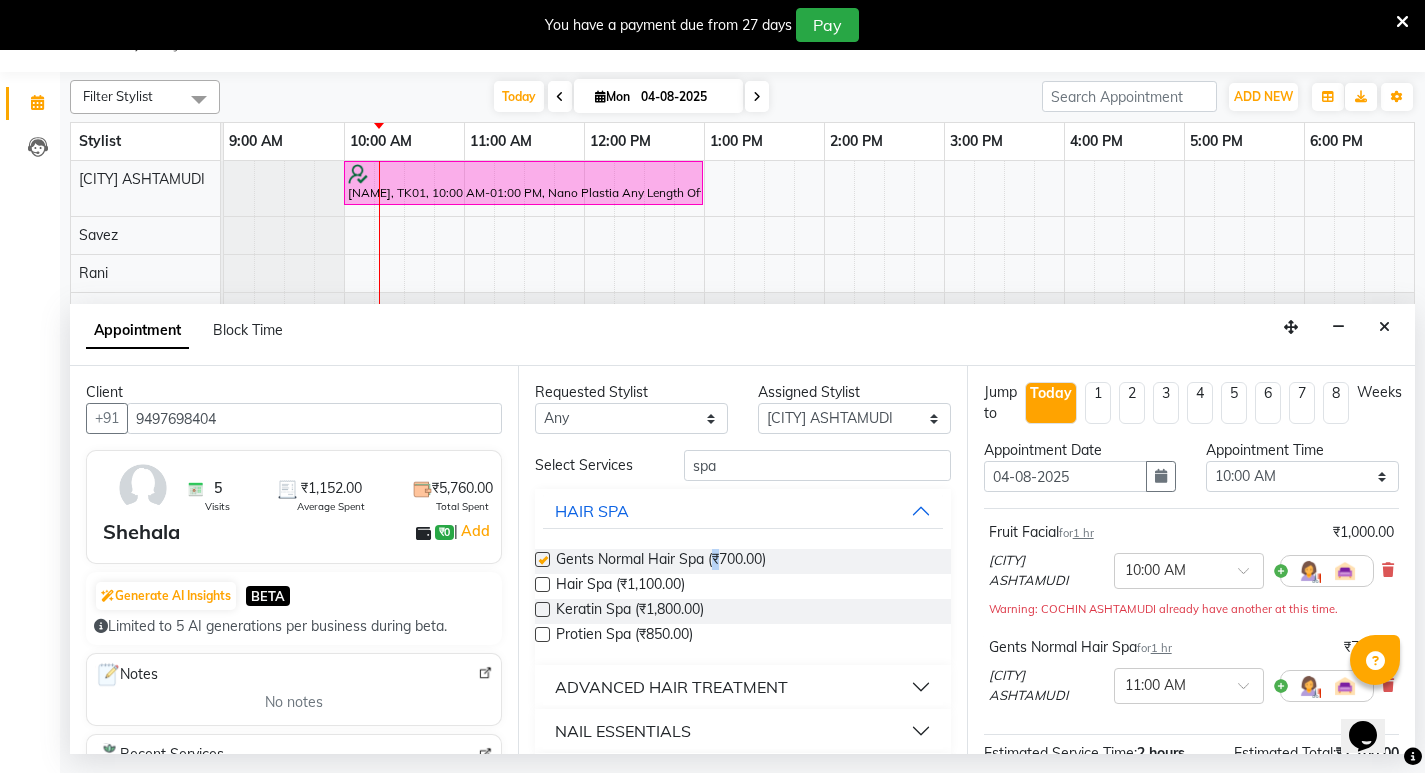 checkbox on "false" 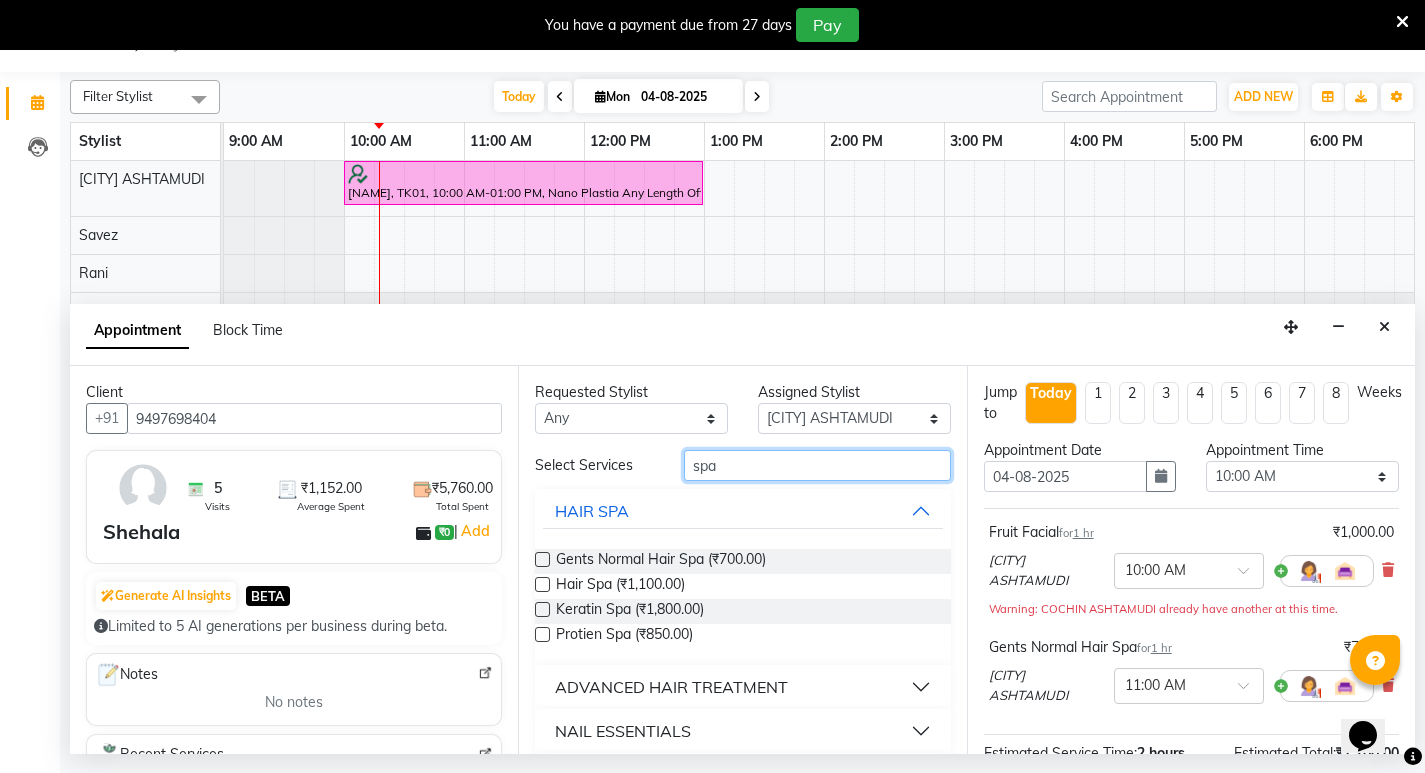click on "spa" at bounding box center [817, 465] 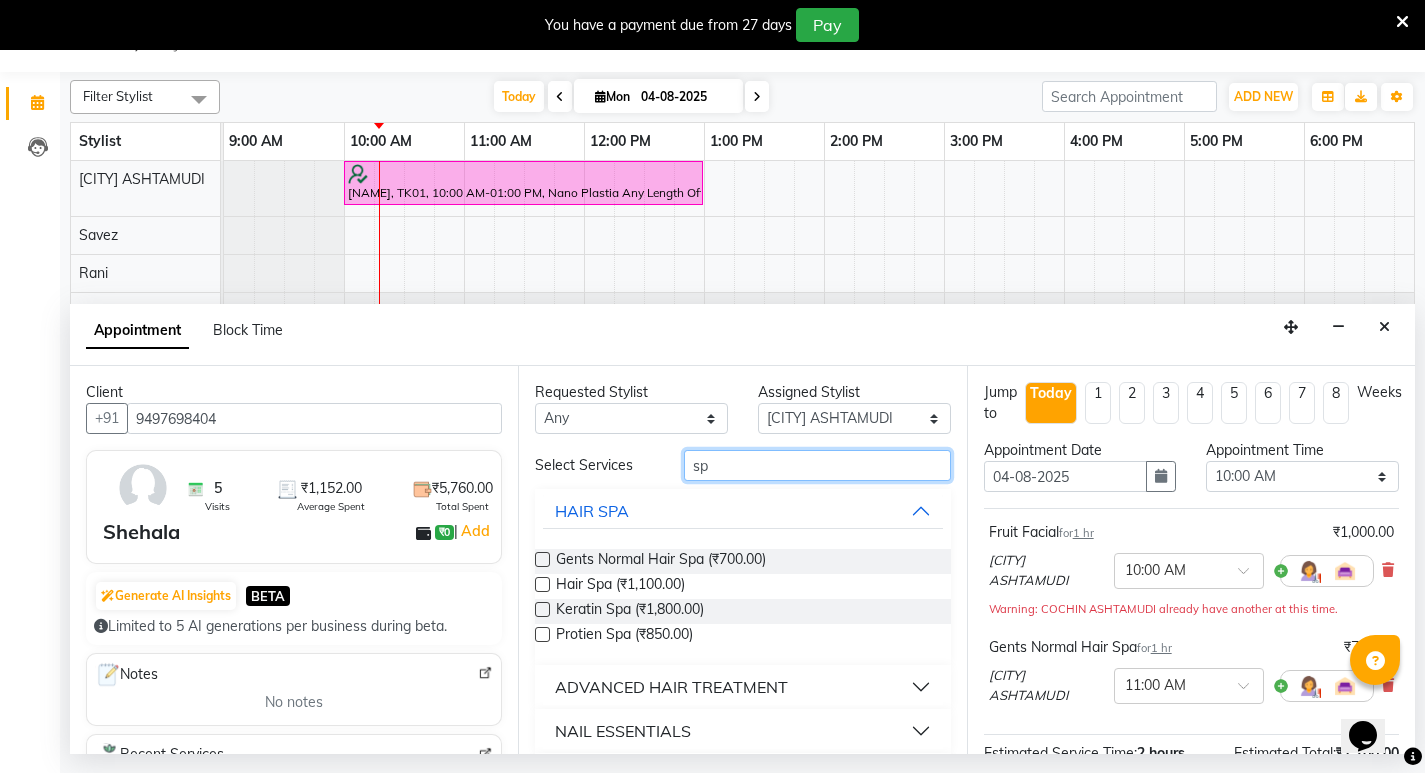 type on "s" 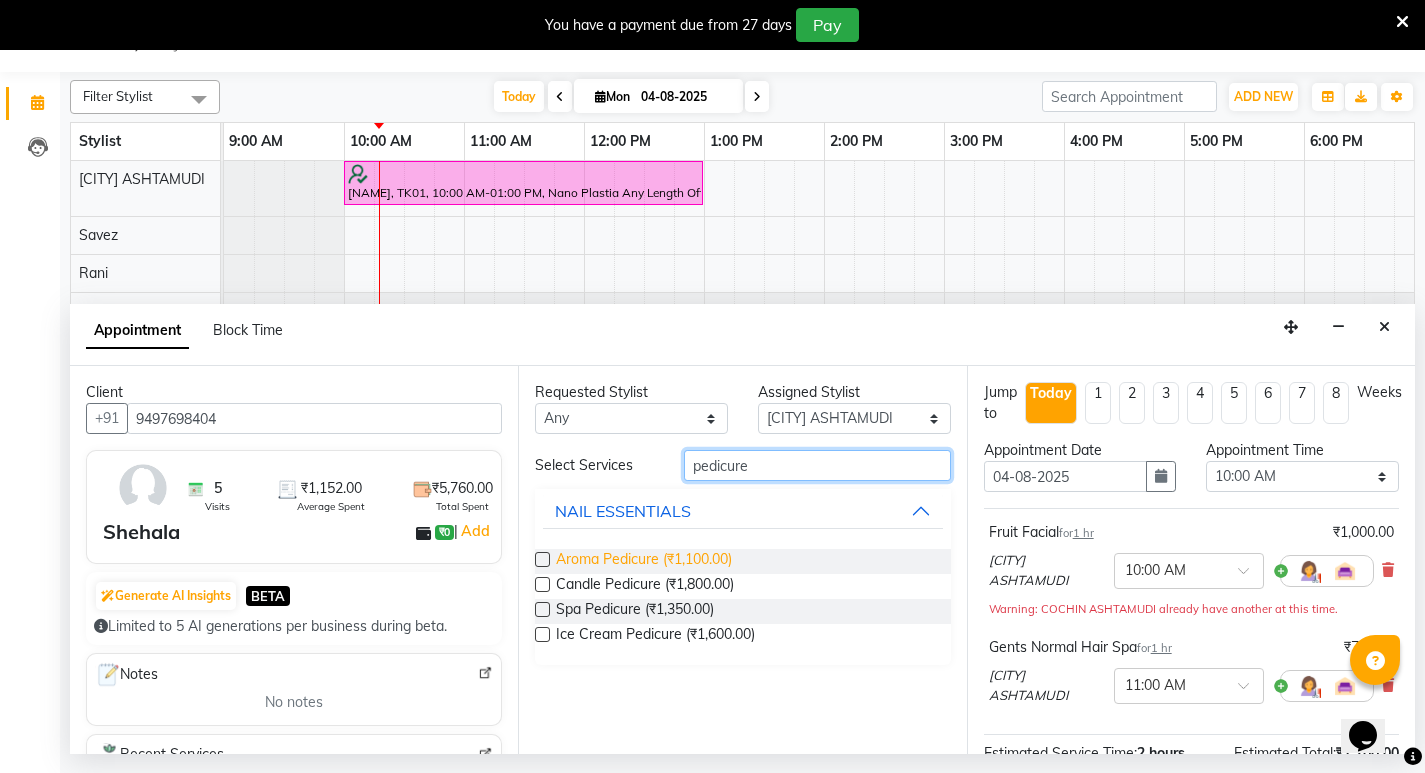type on "pedicure" 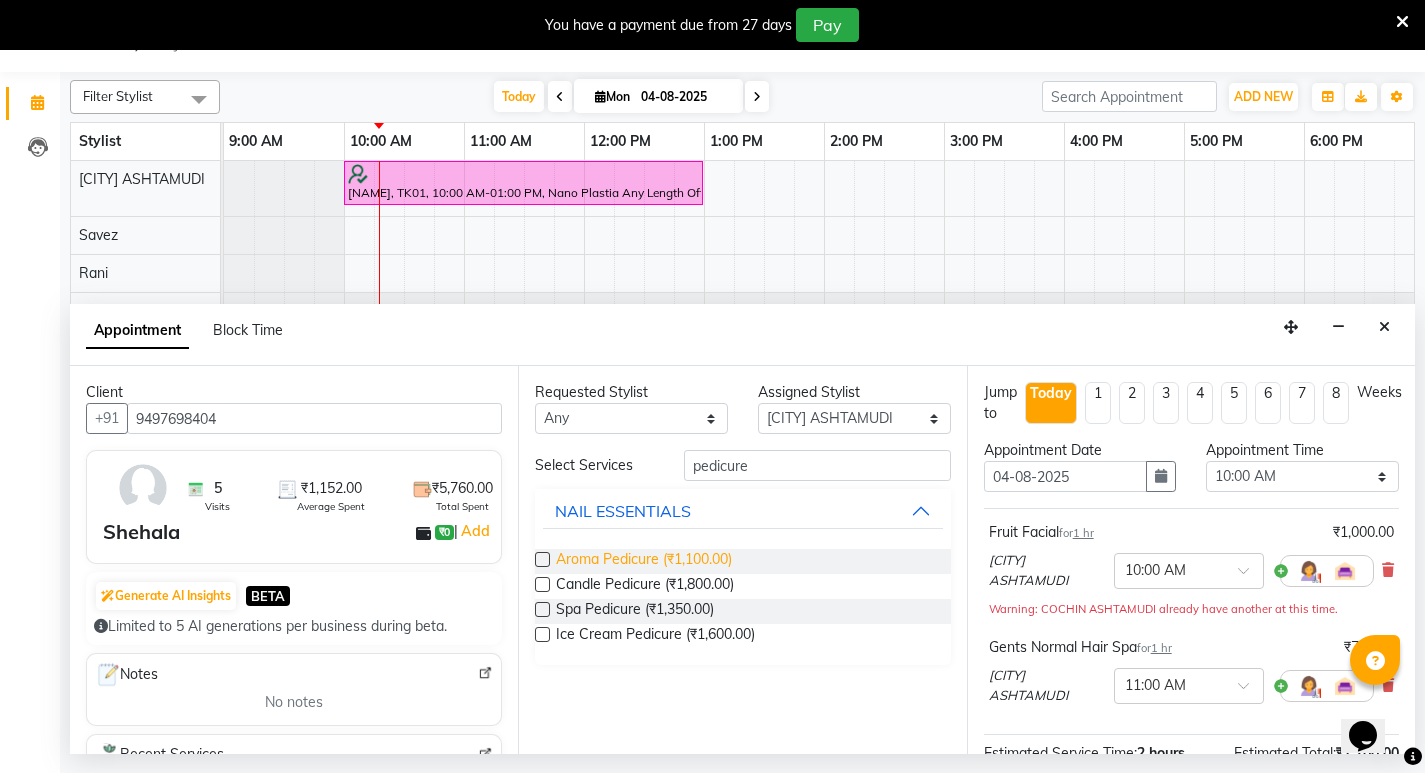 click on "Aroma Pedicure (₹1,100.00)" at bounding box center (644, 561) 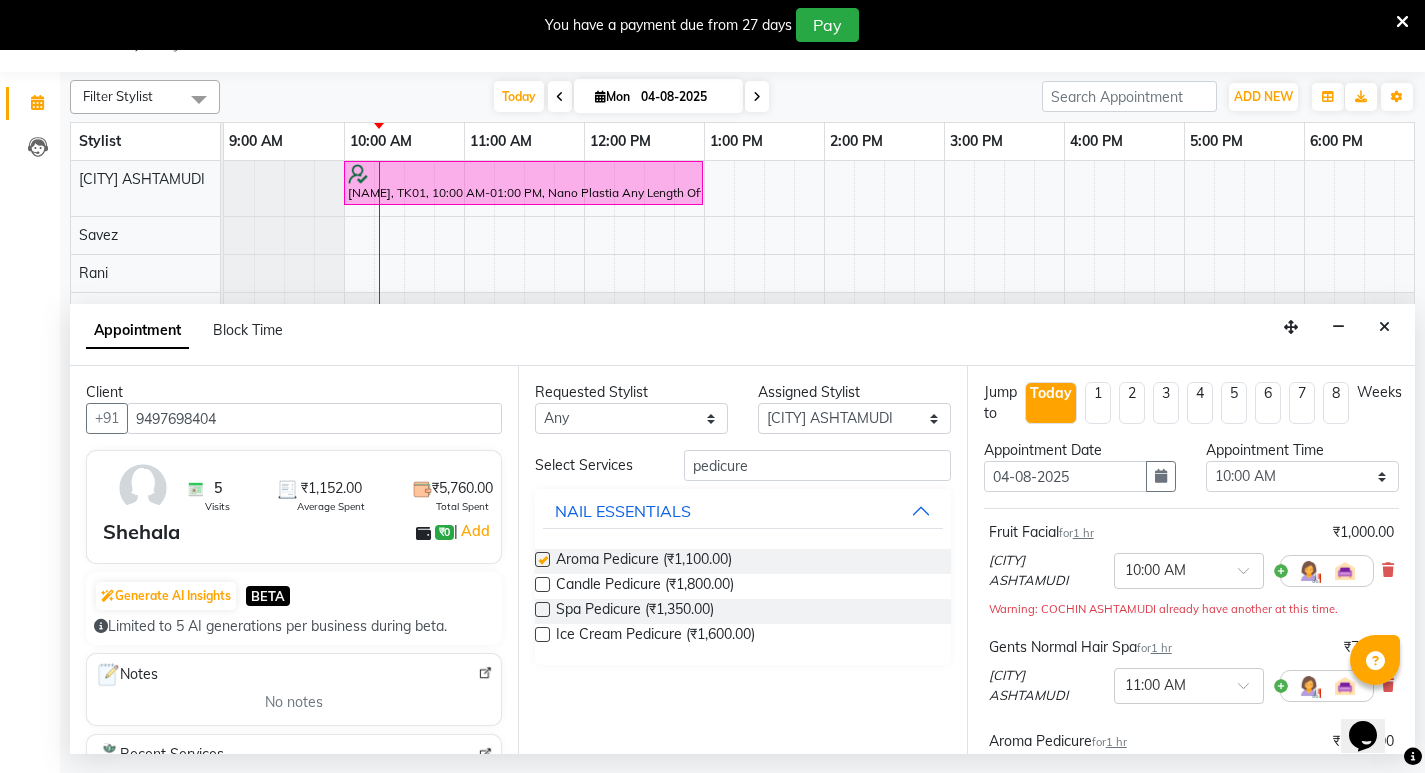 checkbox on "false" 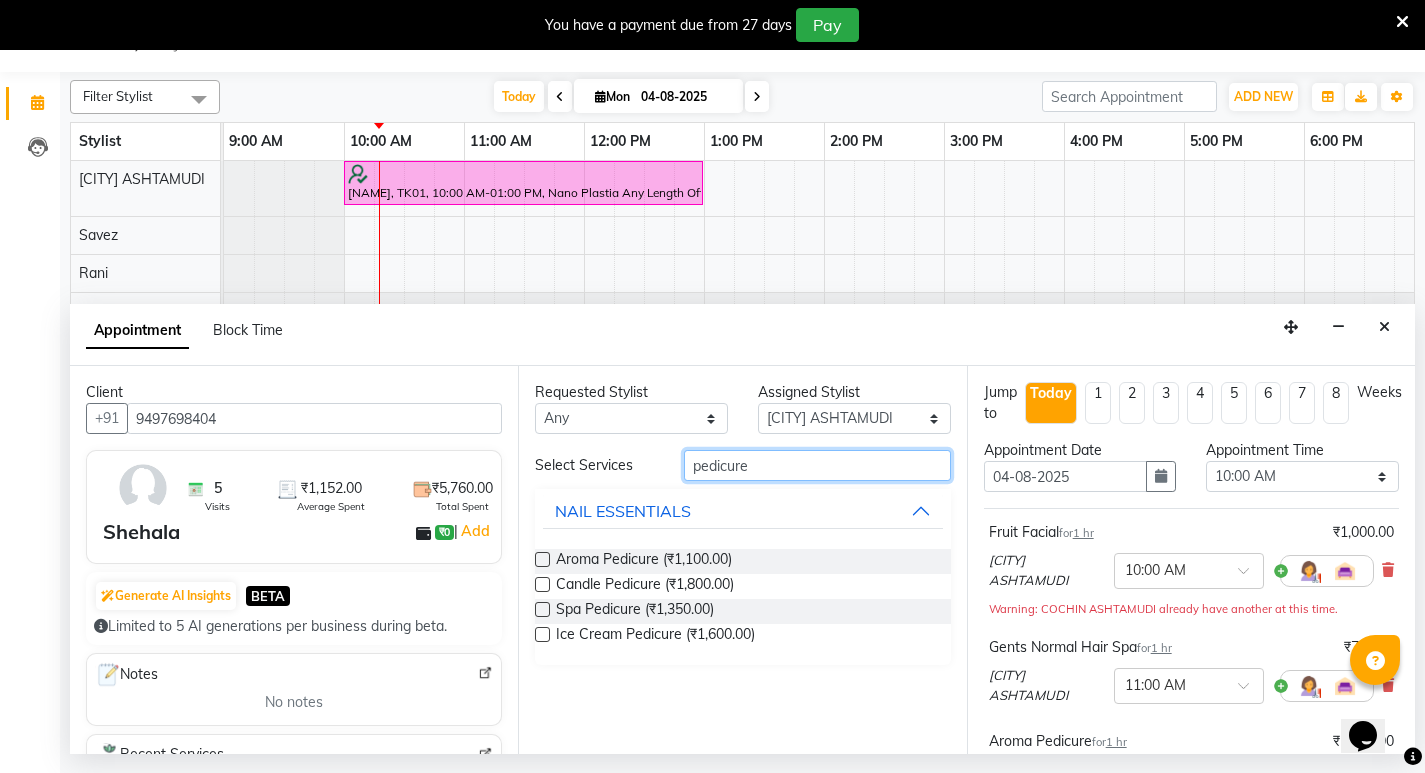 click on "pedicure" at bounding box center [817, 465] 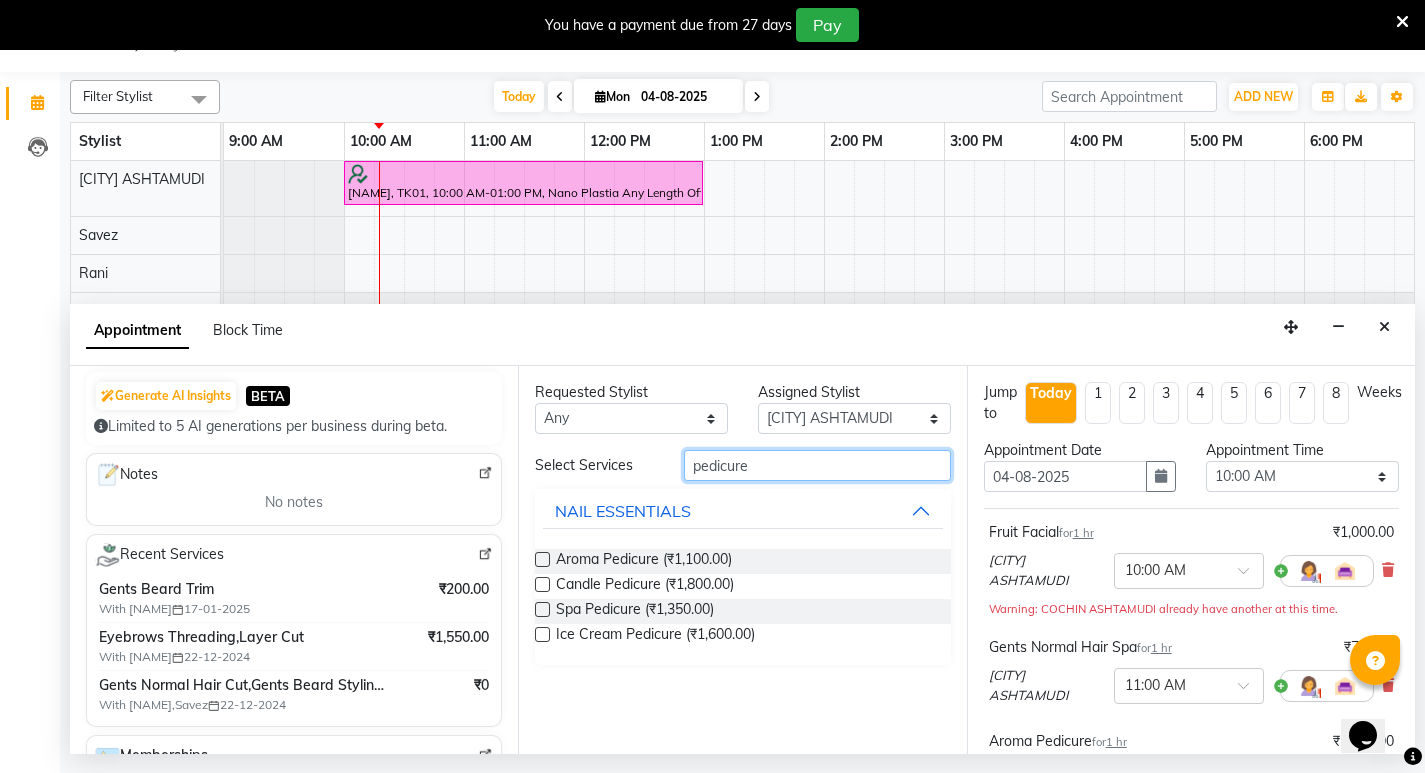 scroll, scrollTop: 300, scrollLeft: 0, axis: vertical 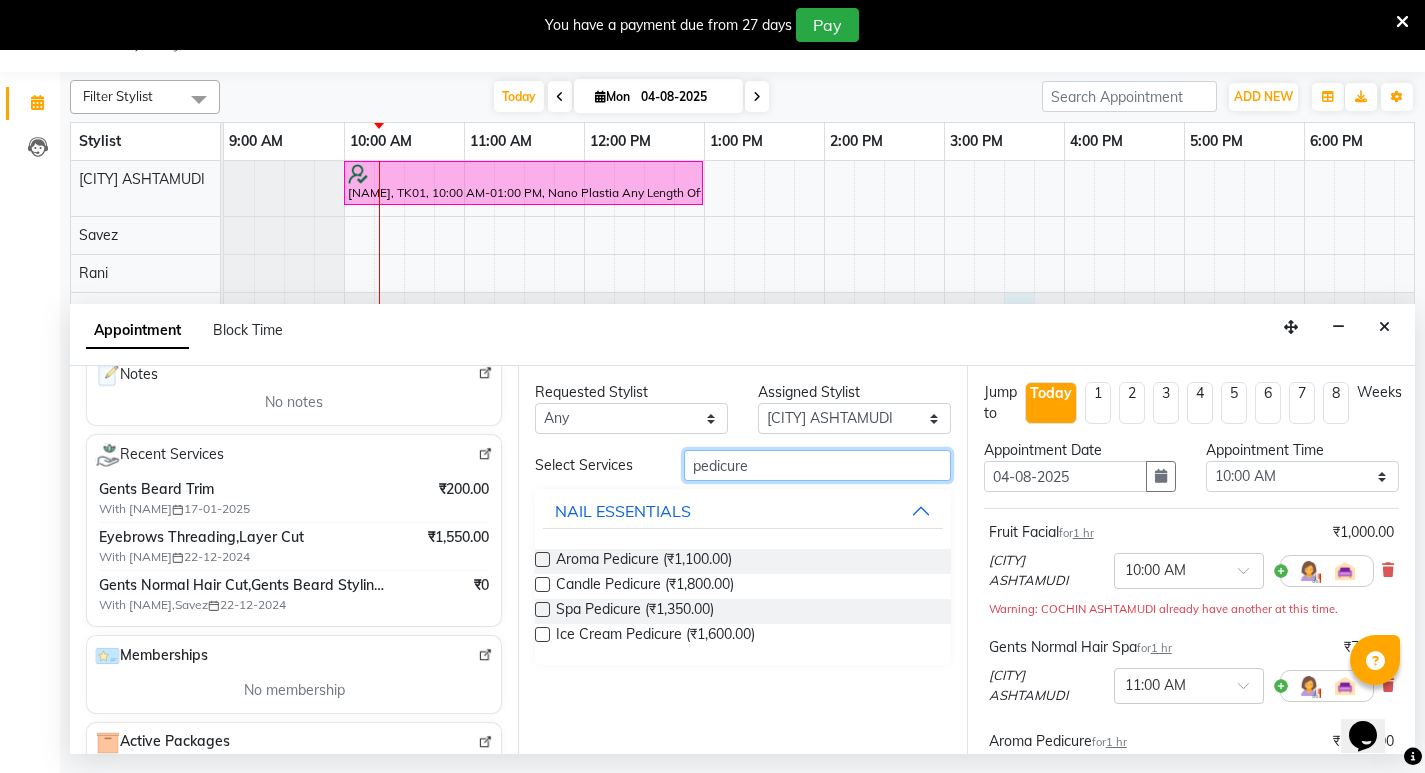 drag, startPoint x: 1011, startPoint y: 293, endPoint x: 1051, endPoint y: 356, distance: 74.62573 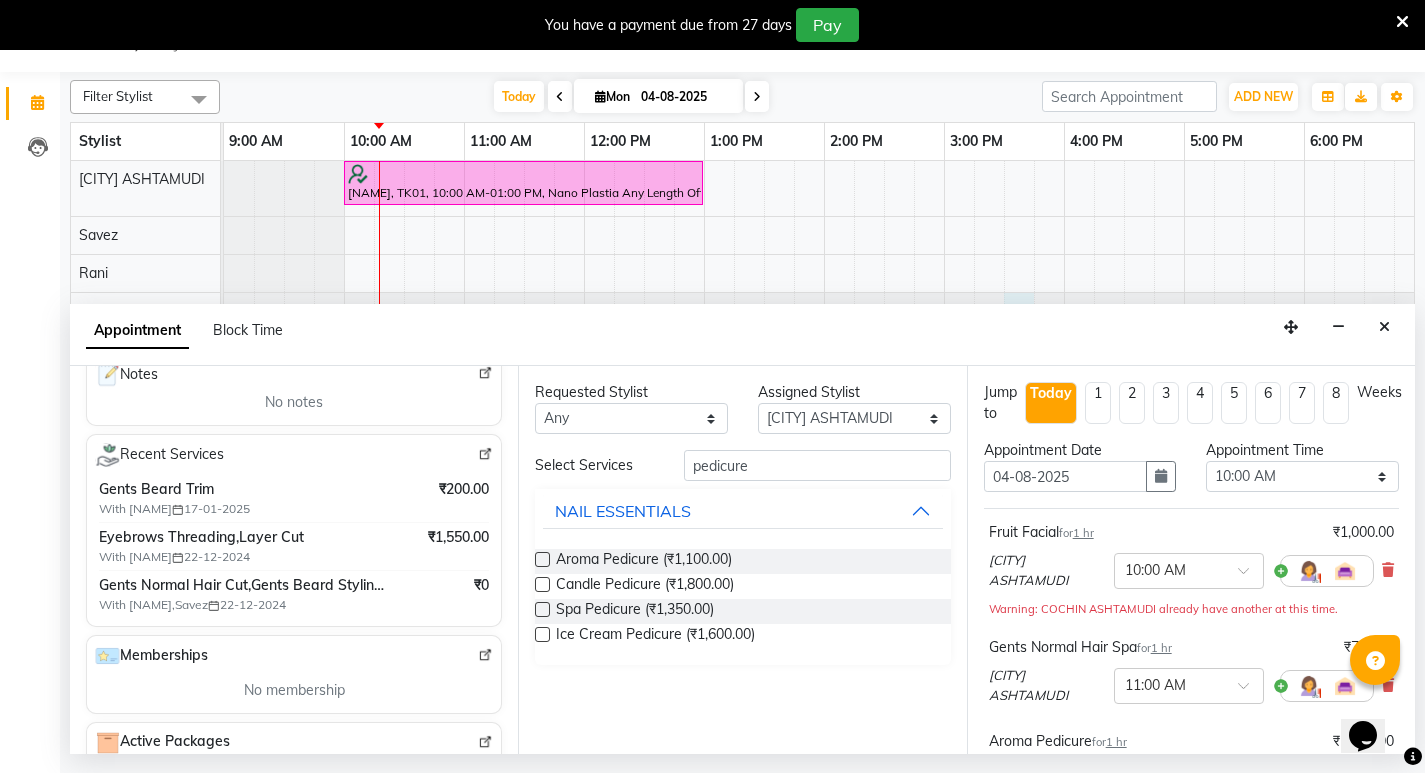 select on "45926" 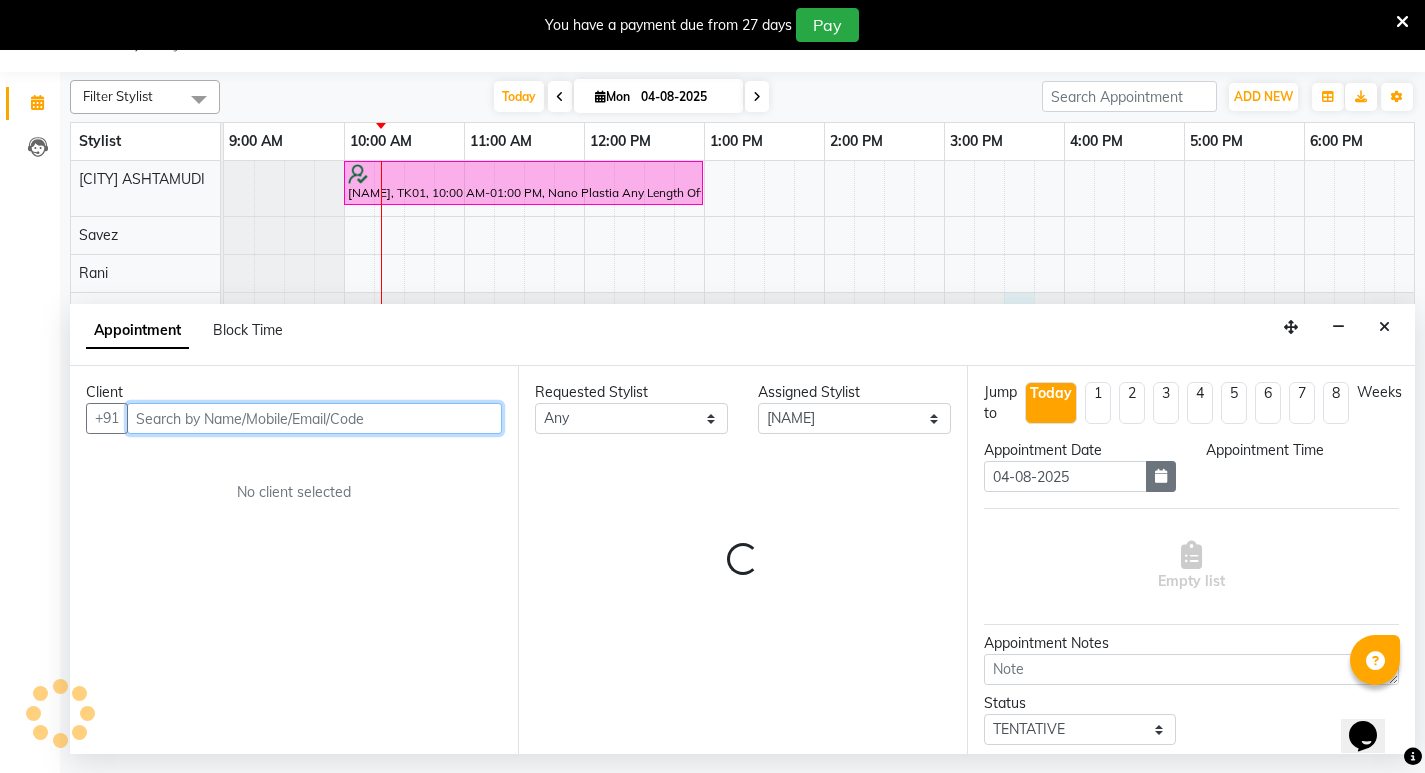 select on "930" 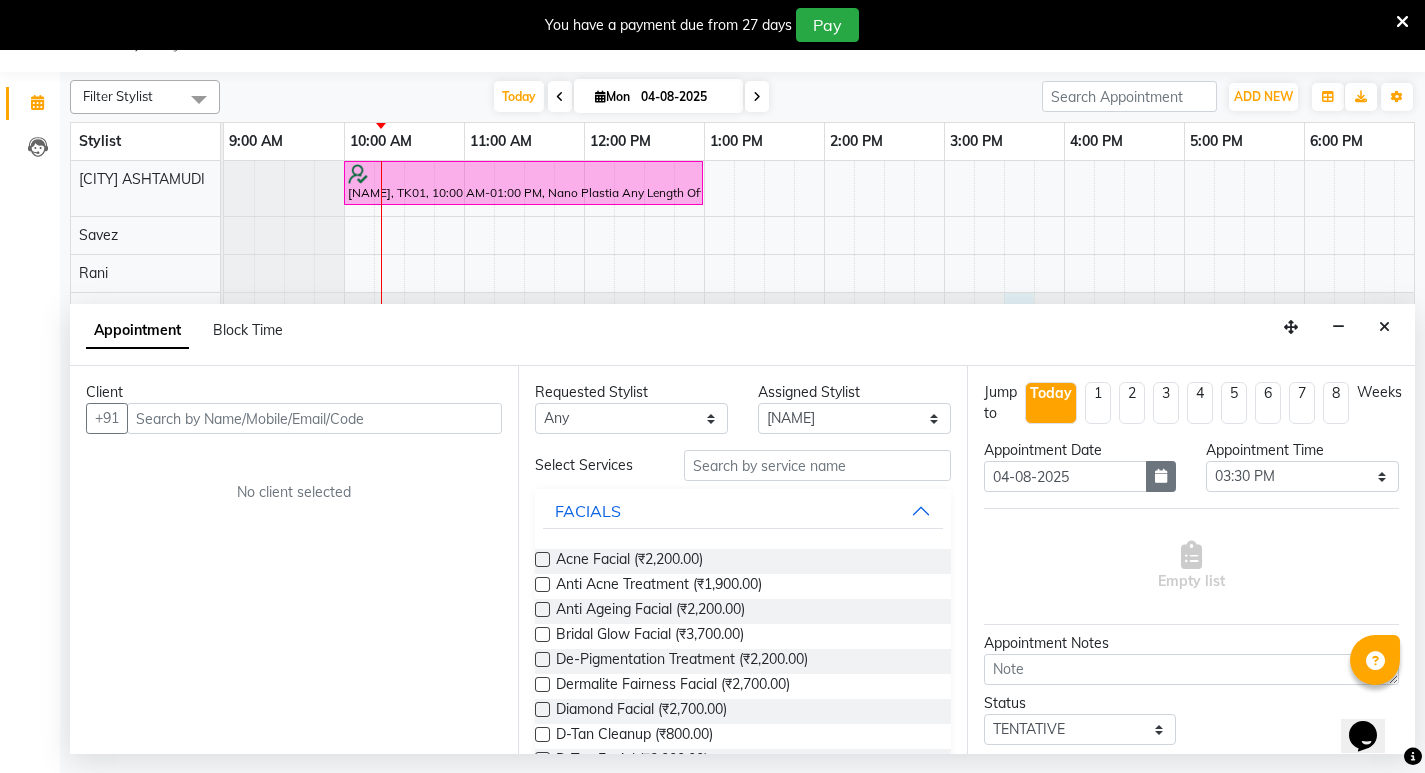click at bounding box center (1161, 476) 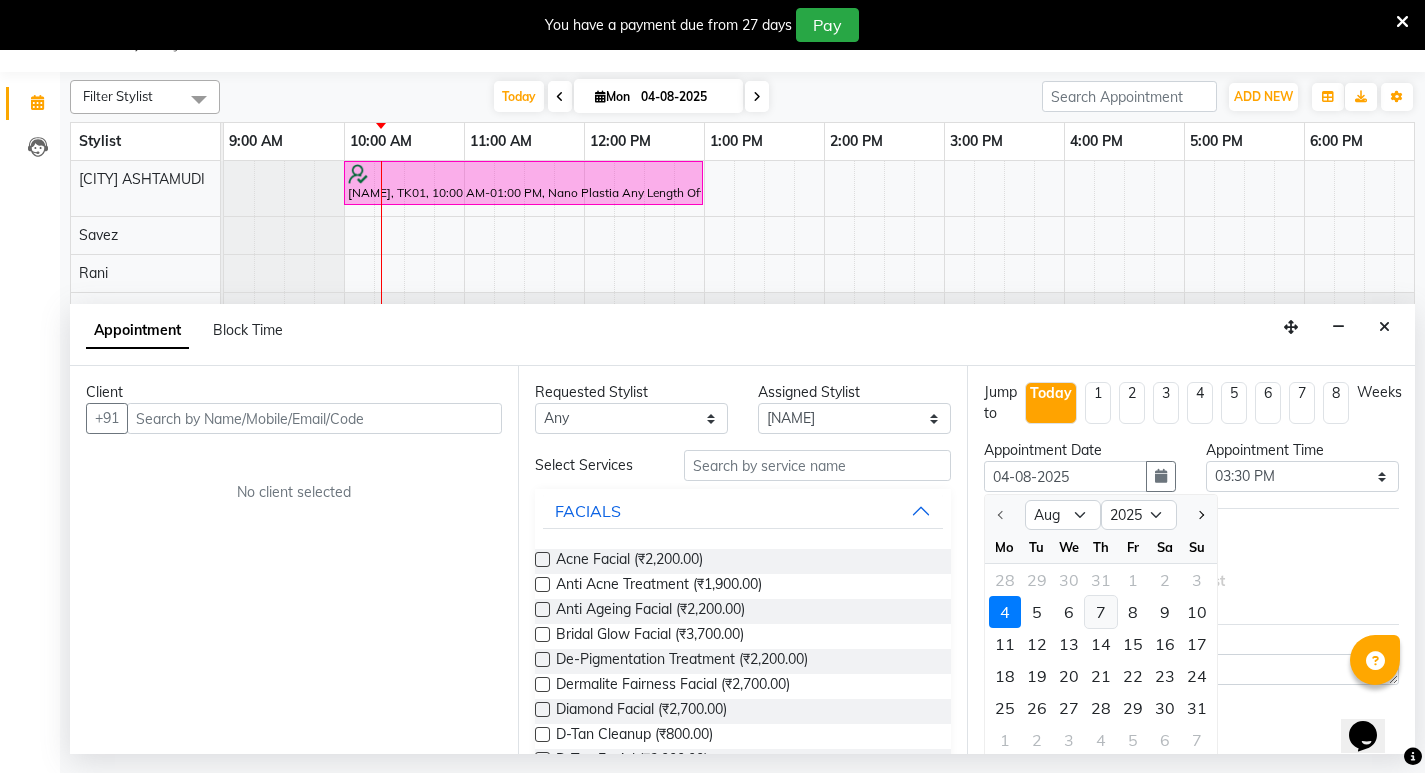 click on "7" at bounding box center (1101, 612) 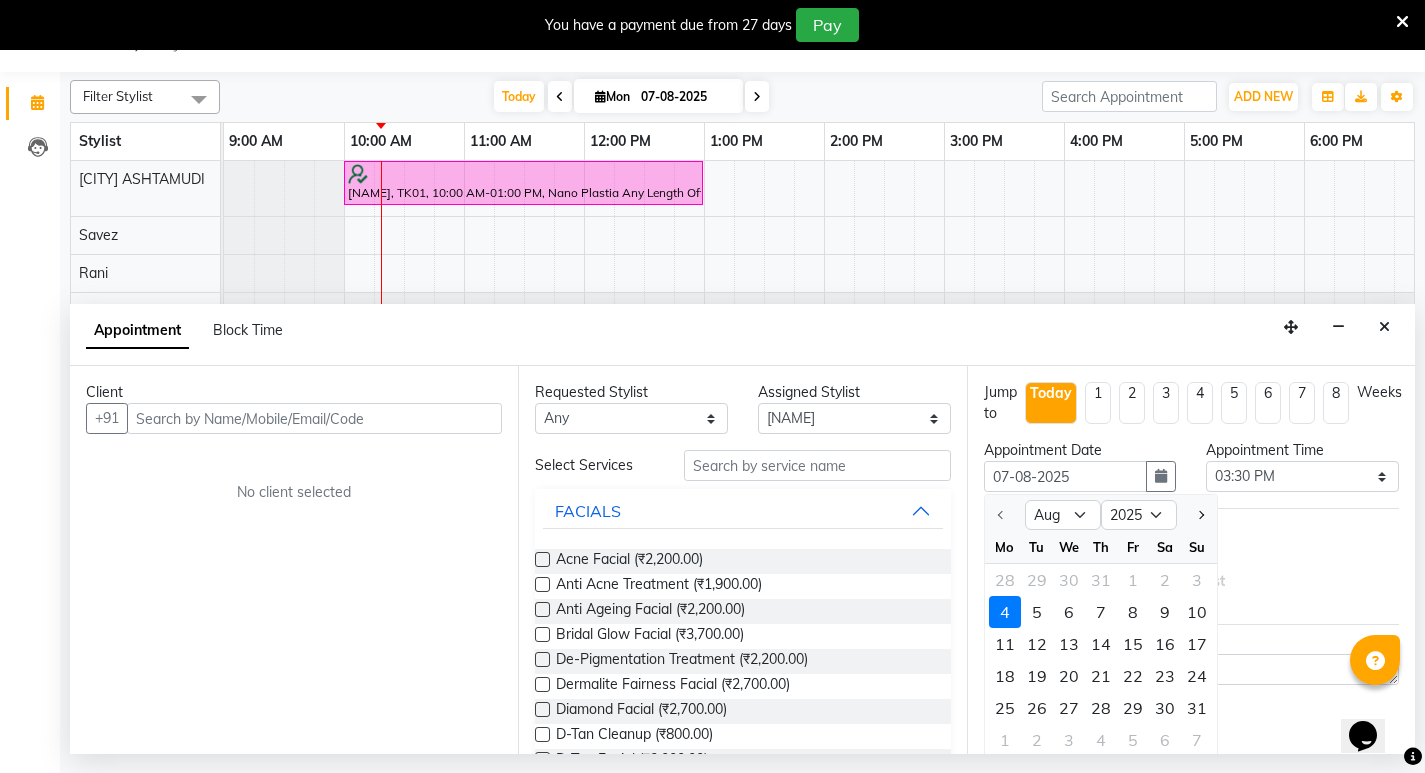 select on "930" 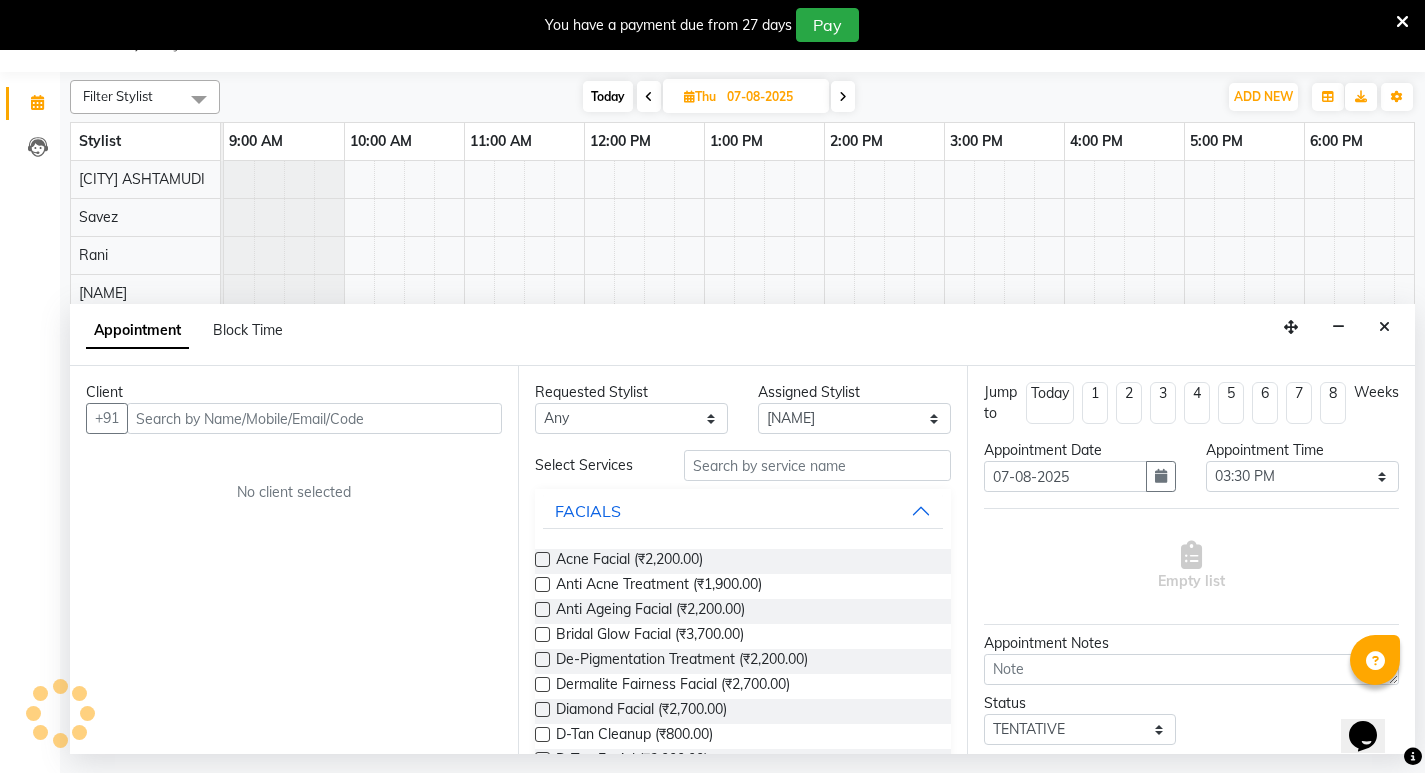 scroll, scrollTop: 0, scrollLeft: 121, axis: horizontal 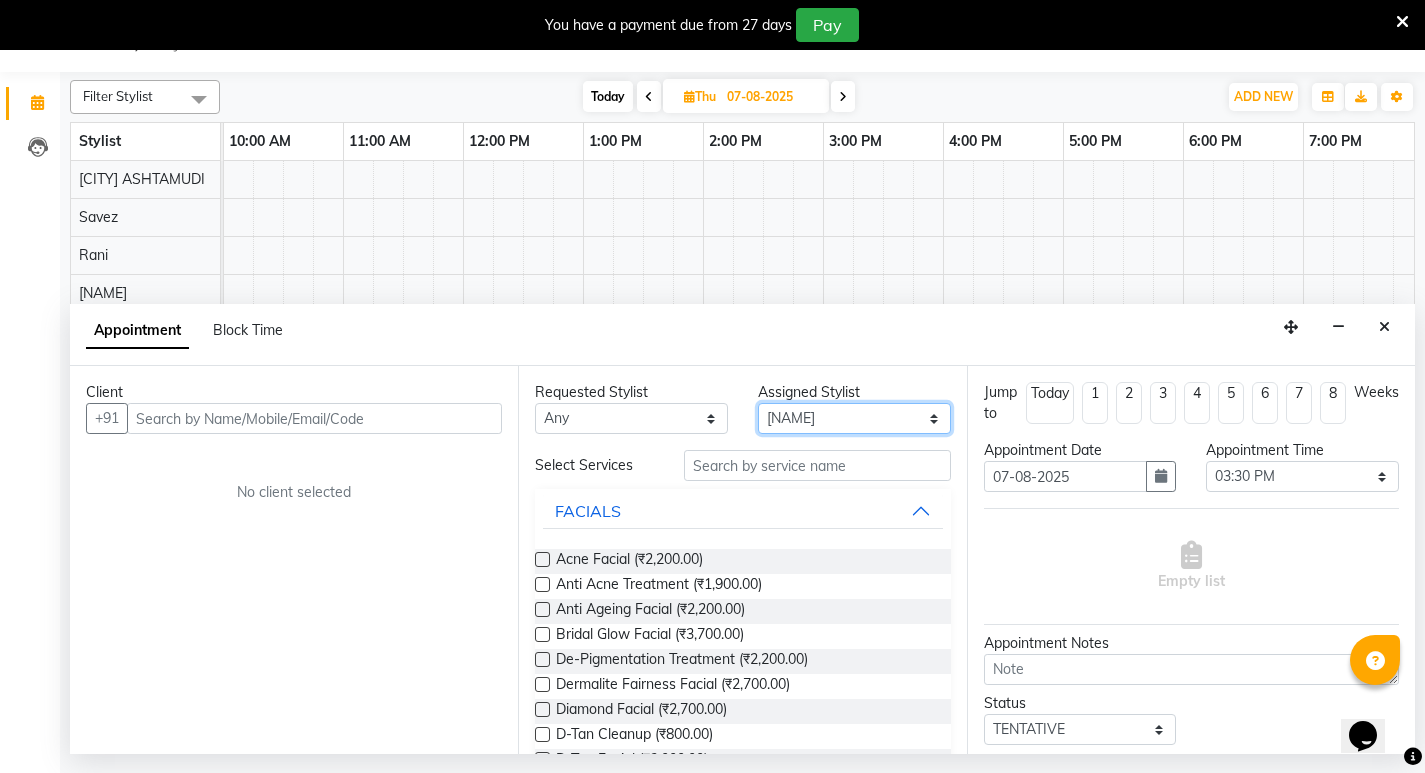 click on "Select Afsha Aiswarya B [NAME] [CITY] ASHTAMUDI Danish [NAME] ([NAME]) [NAME] [NAME] [FIRST] [LAST]  [NAME] [NAME]  [NAME]  [NAME]  Savez" at bounding box center (854, 418) 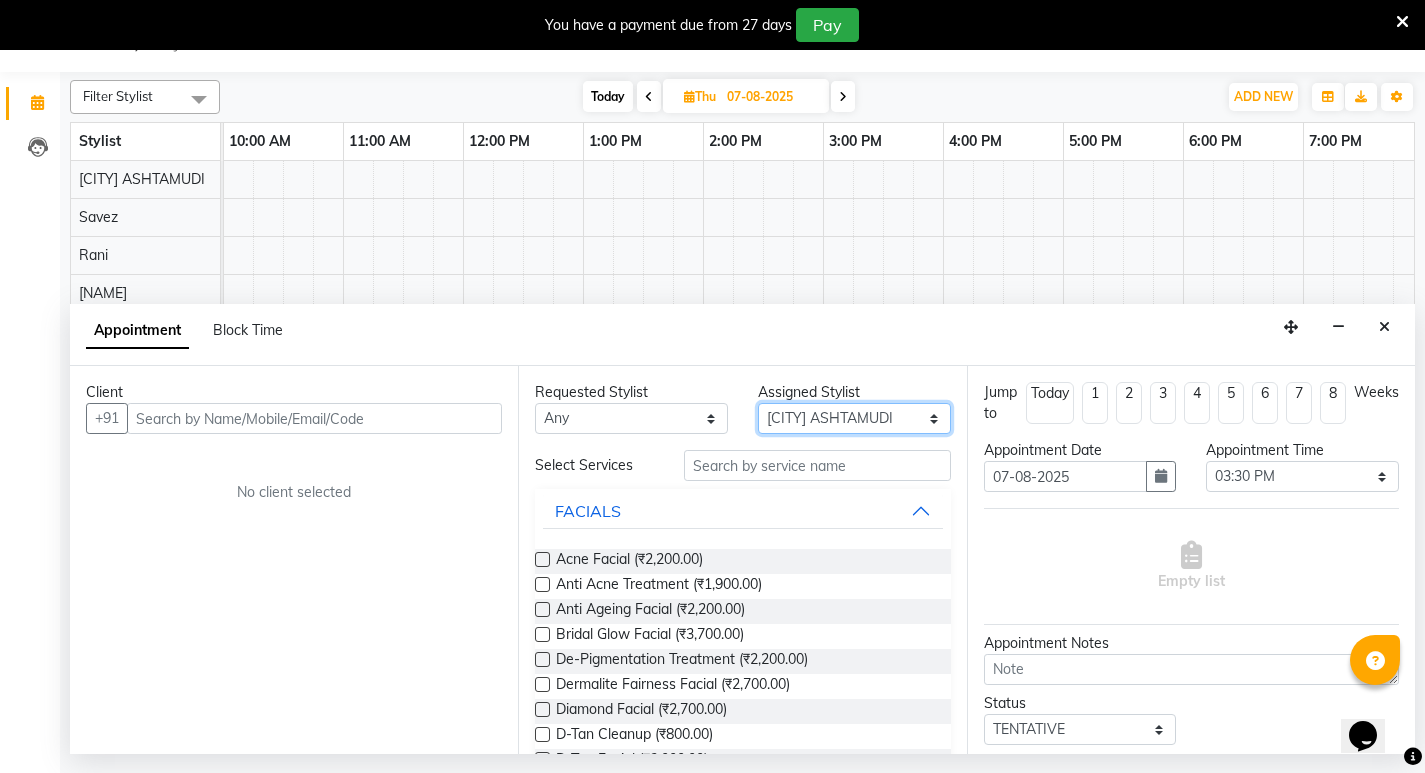 click on "Select Afsha Aiswarya B [NAME] [CITY] ASHTAMUDI Danish [NAME] ([NAME]) [NAME] [NAME] [FIRST] [LAST]  [NAME] [NAME]  [NAME]  [NAME]  Savez" at bounding box center [854, 418] 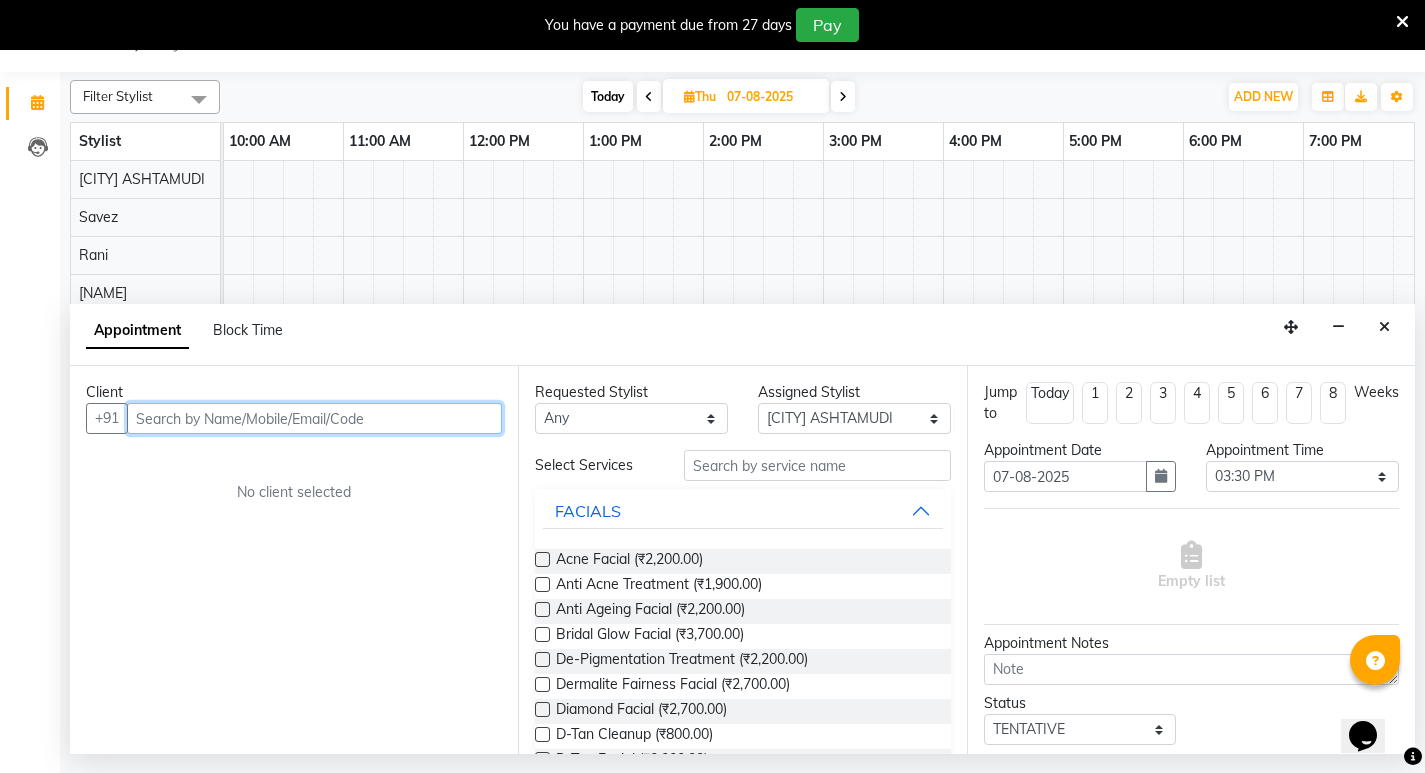 click at bounding box center [314, 418] 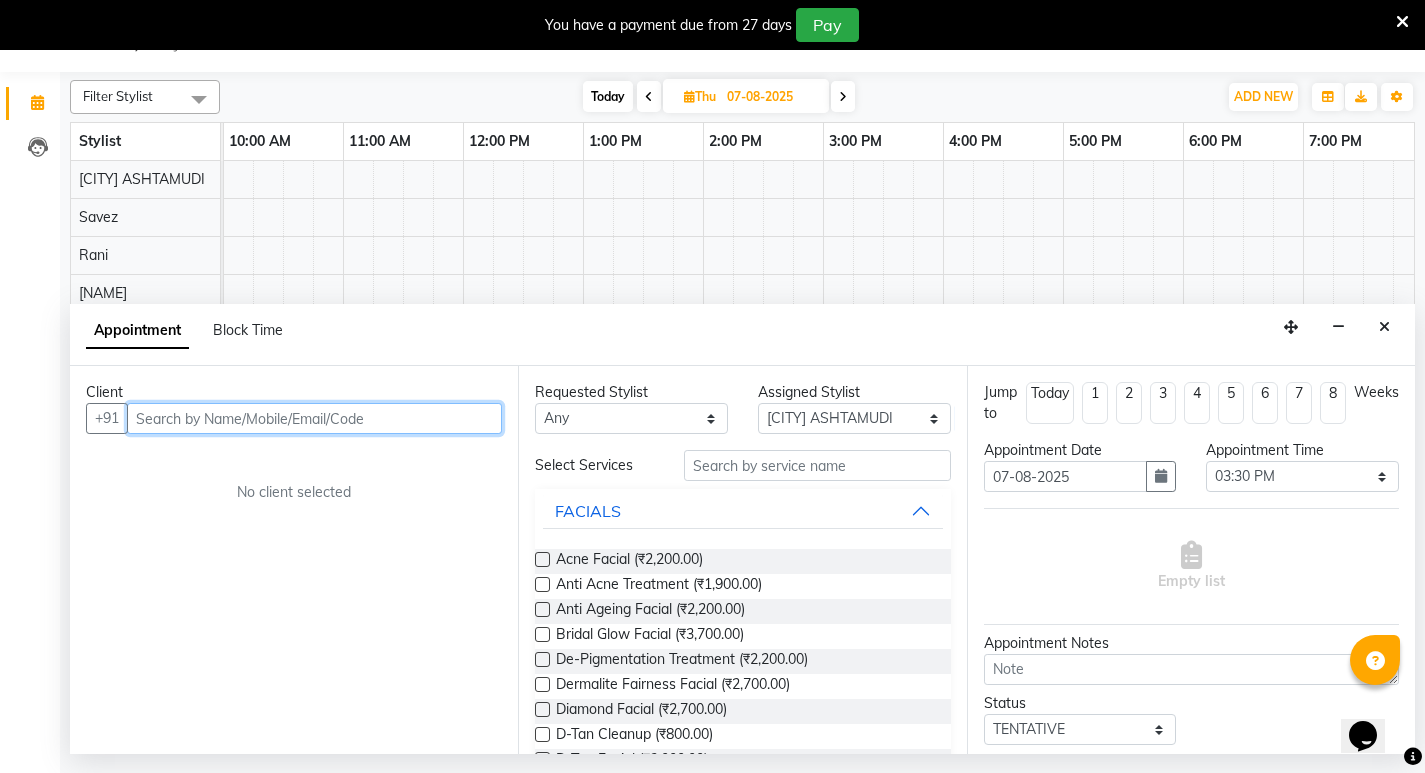 paste on "9497698404" 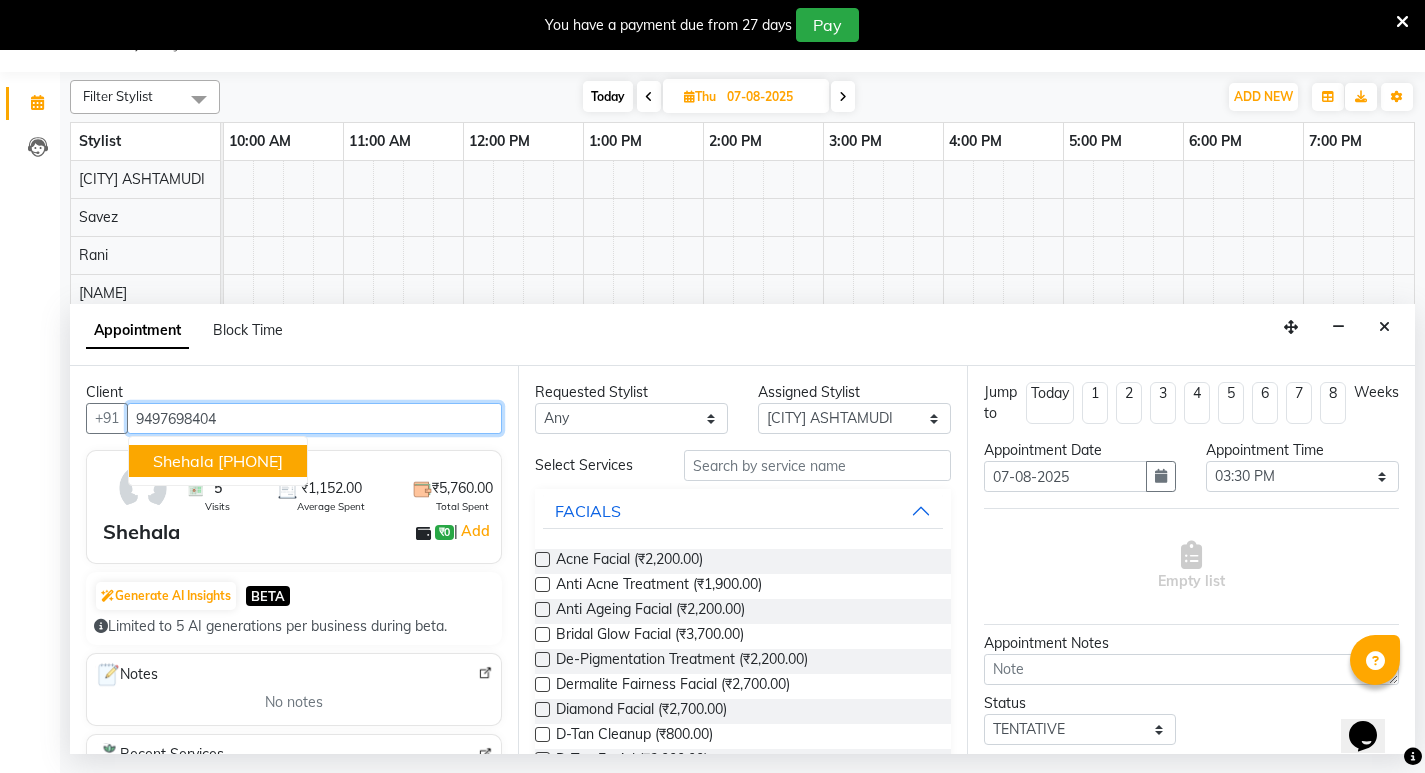 type on "9497698404" 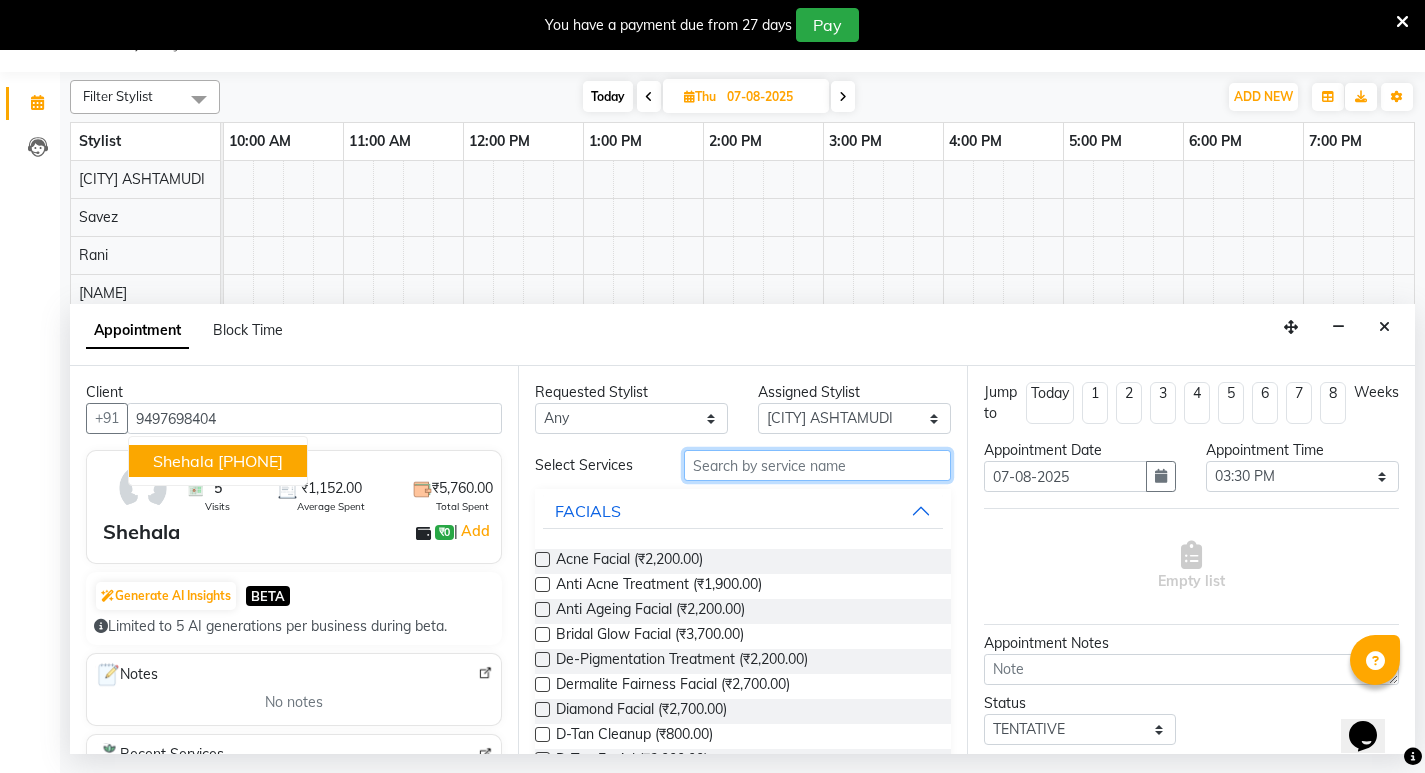 click at bounding box center [817, 465] 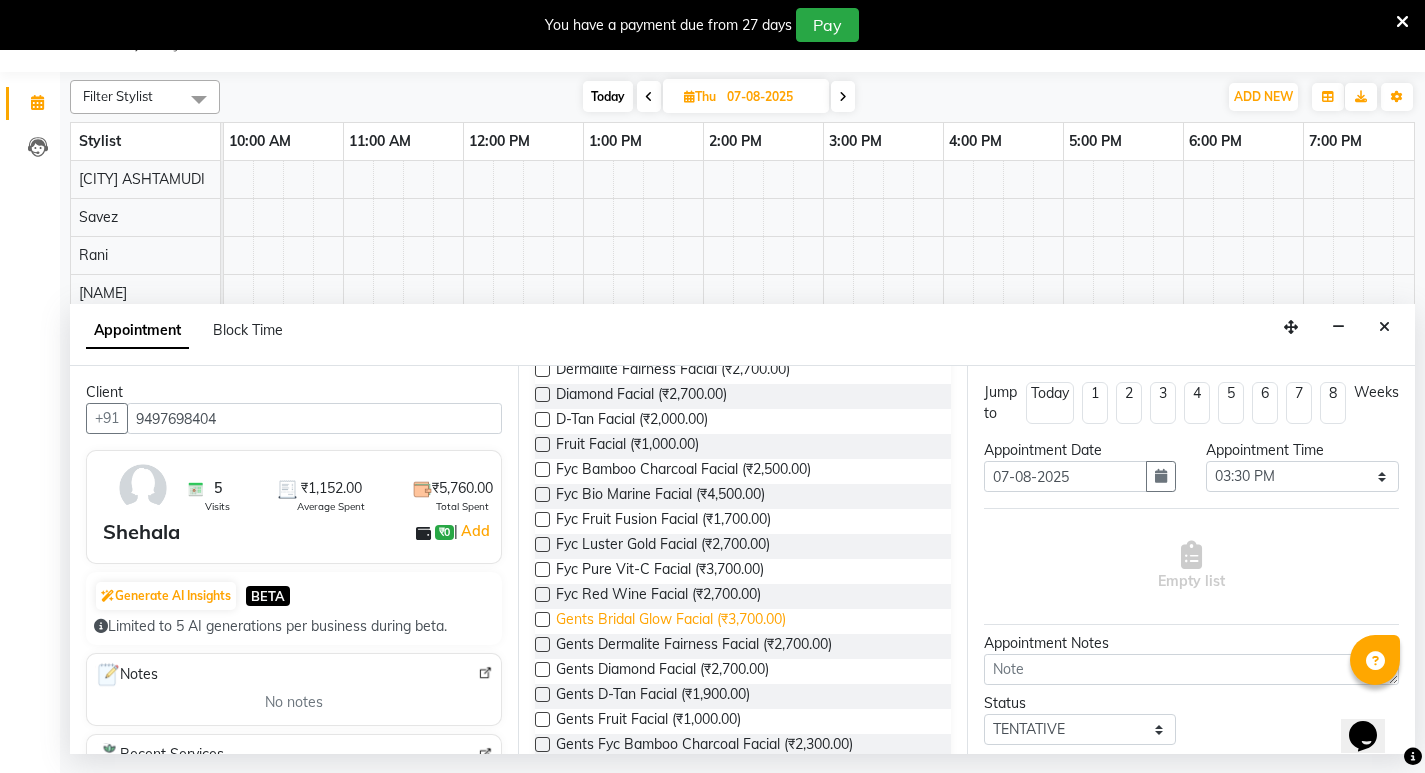 scroll, scrollTop: 300, scrollLeft: 0, axis: vertical 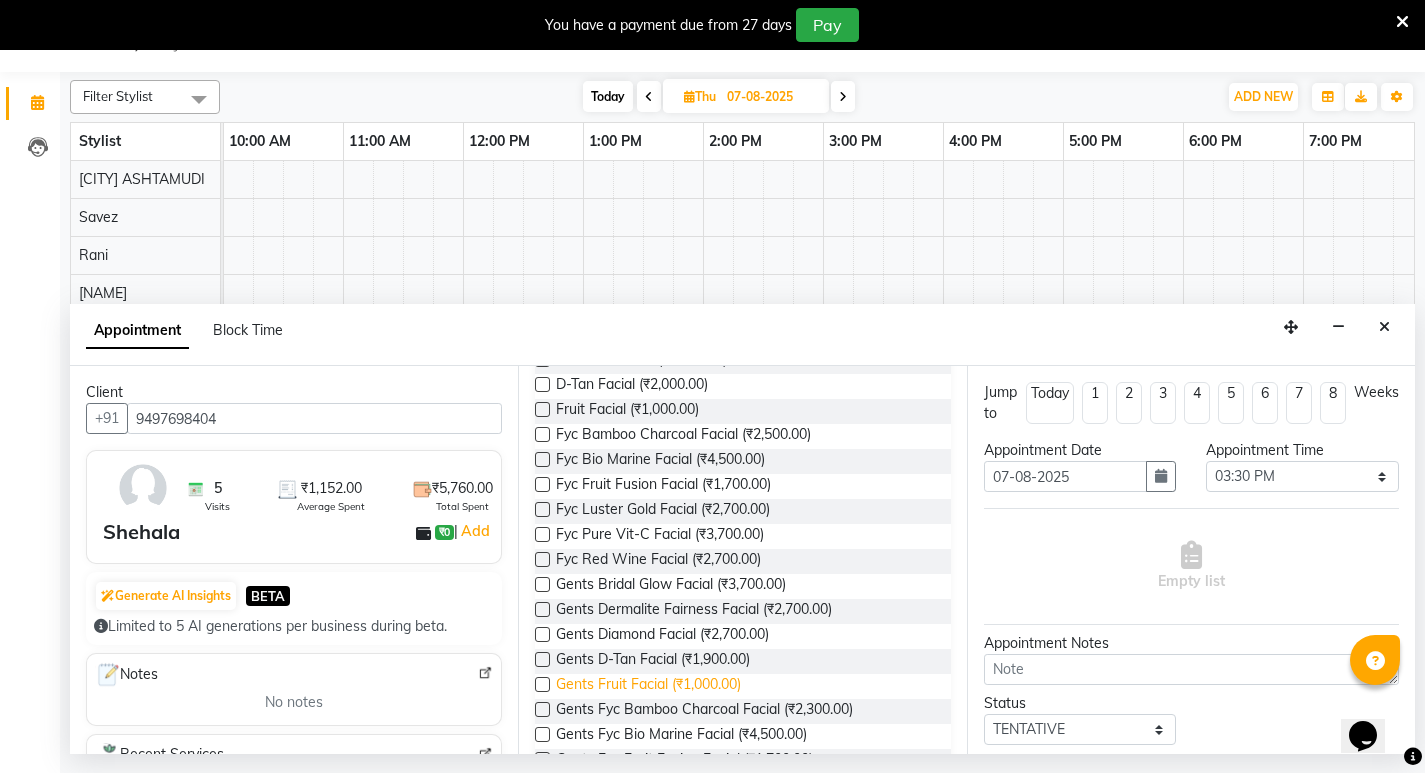 type on "fac" 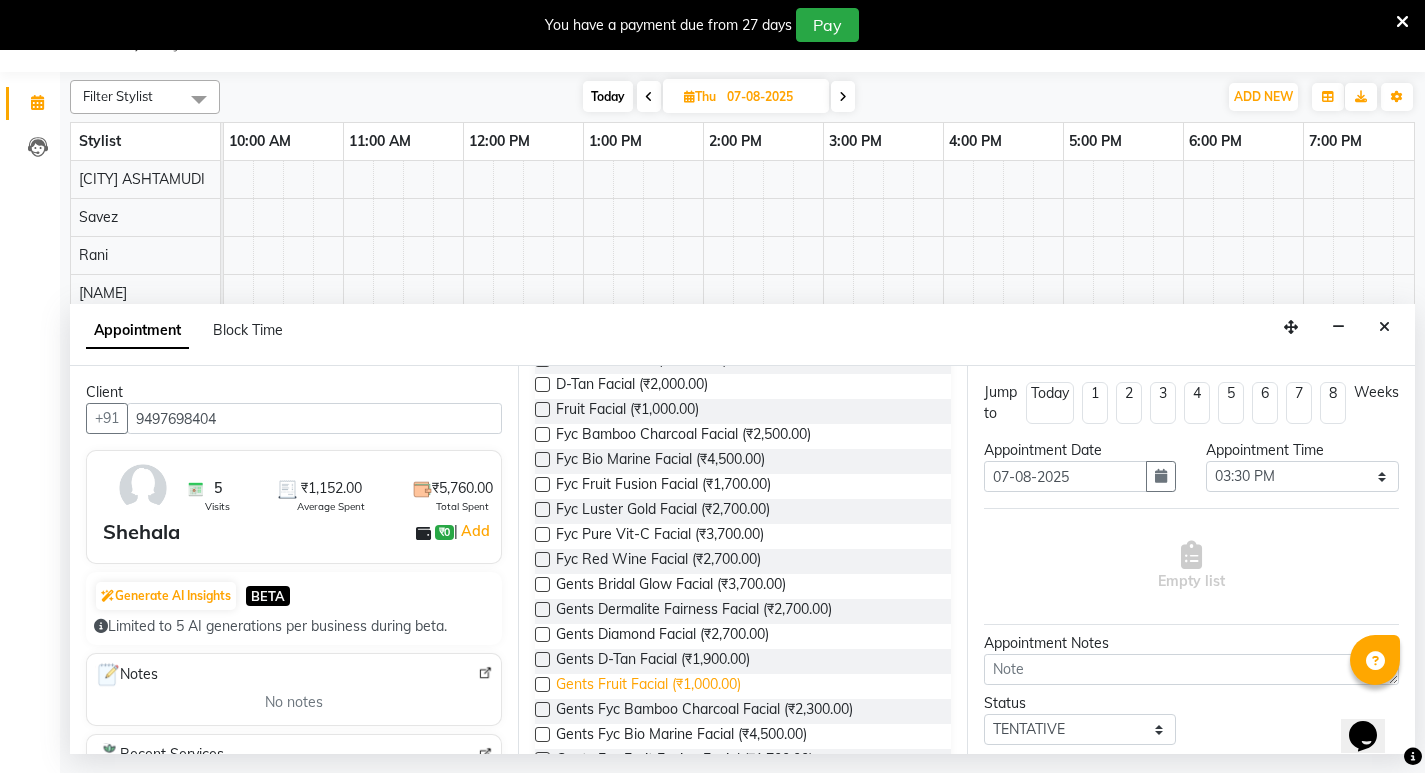 click on "Gents Fruit Facial (₹1,000.00)" at bounding box center (648, 686) 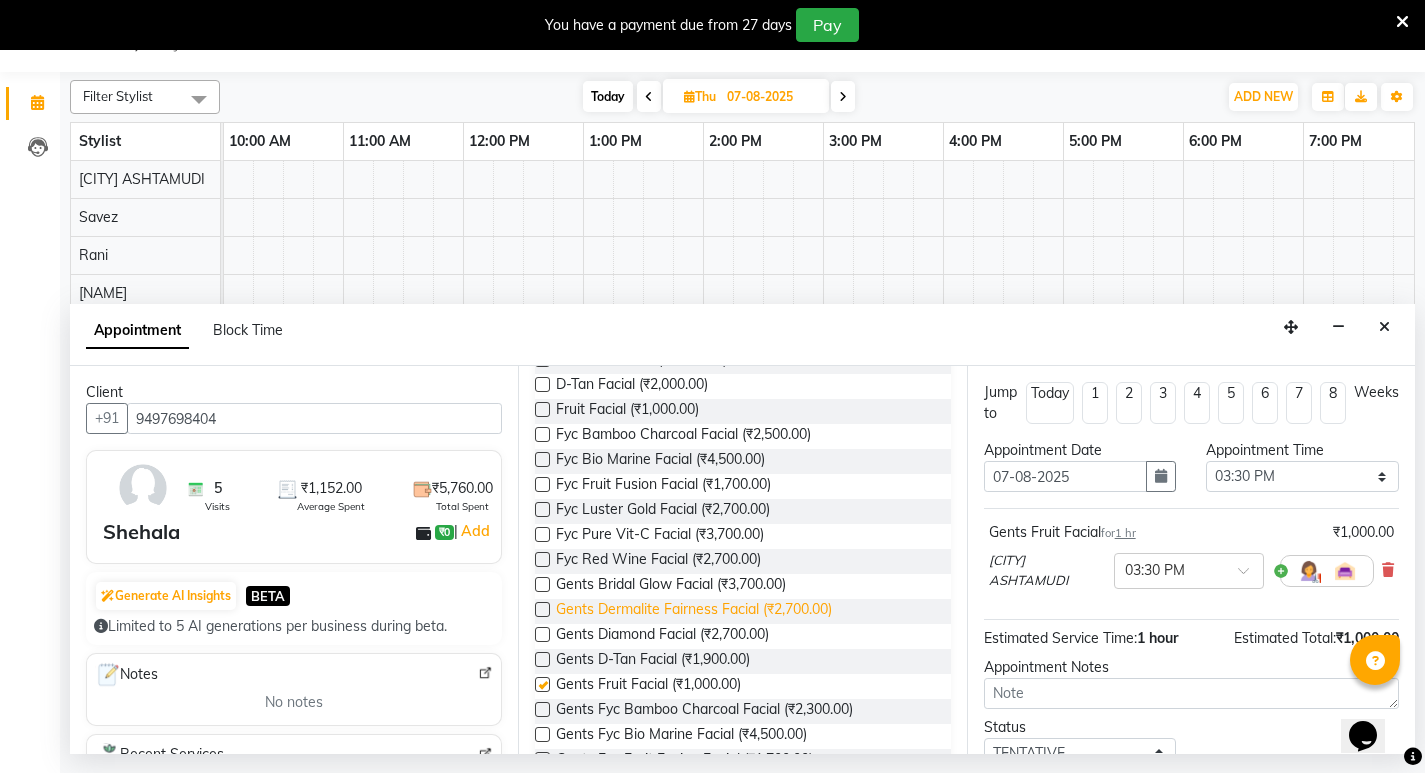 checkbox on "false" 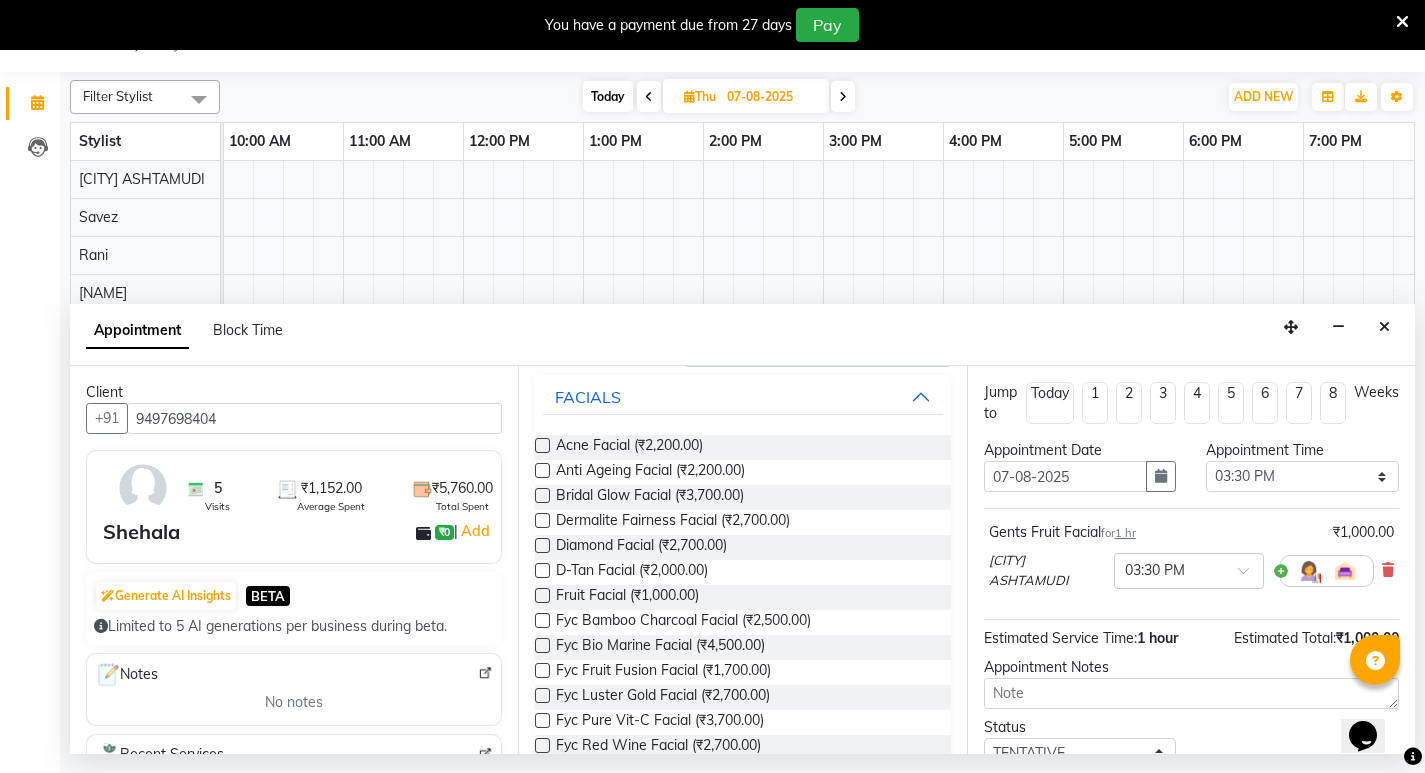 scroll, scrollTop: 0, scrollLeft: 0, axis: both 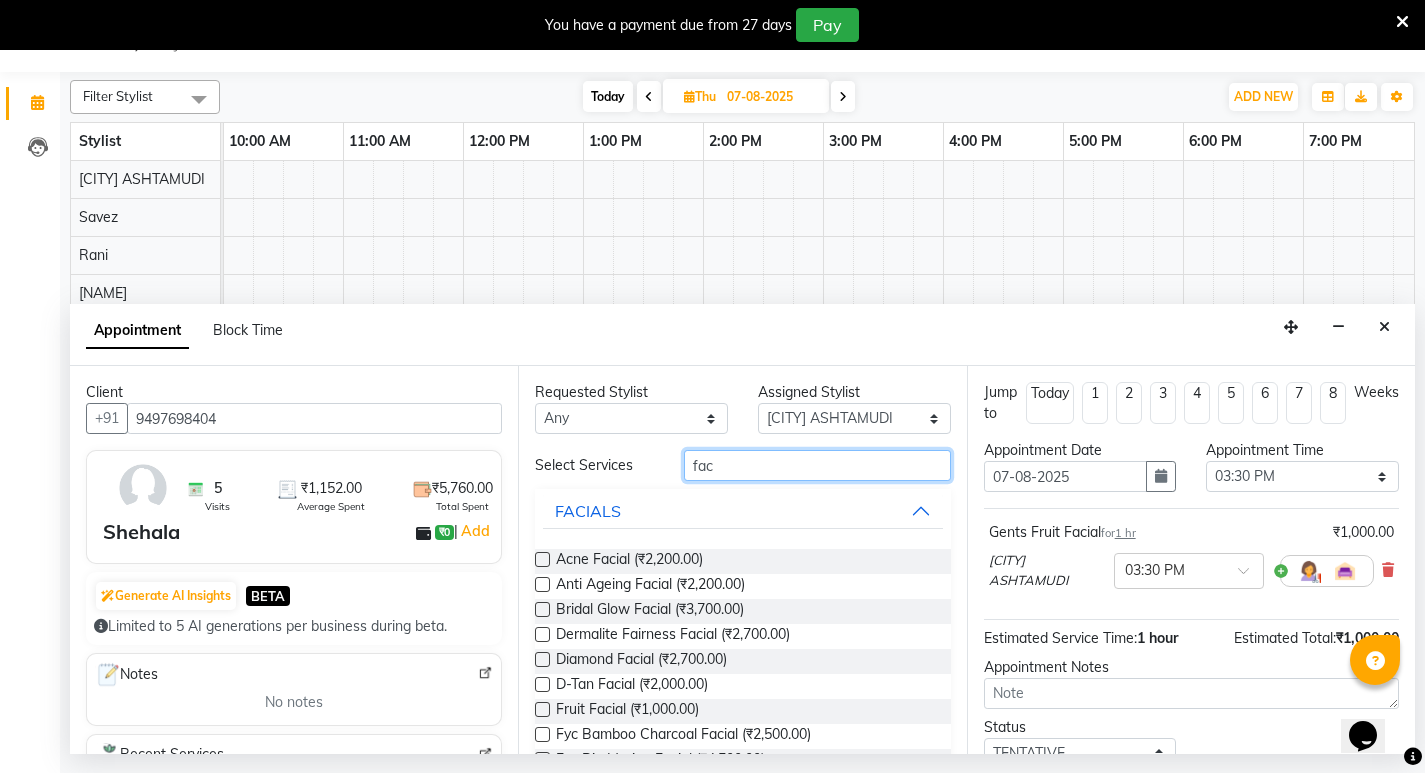 click on "fac" at bounding box center (817, 465) 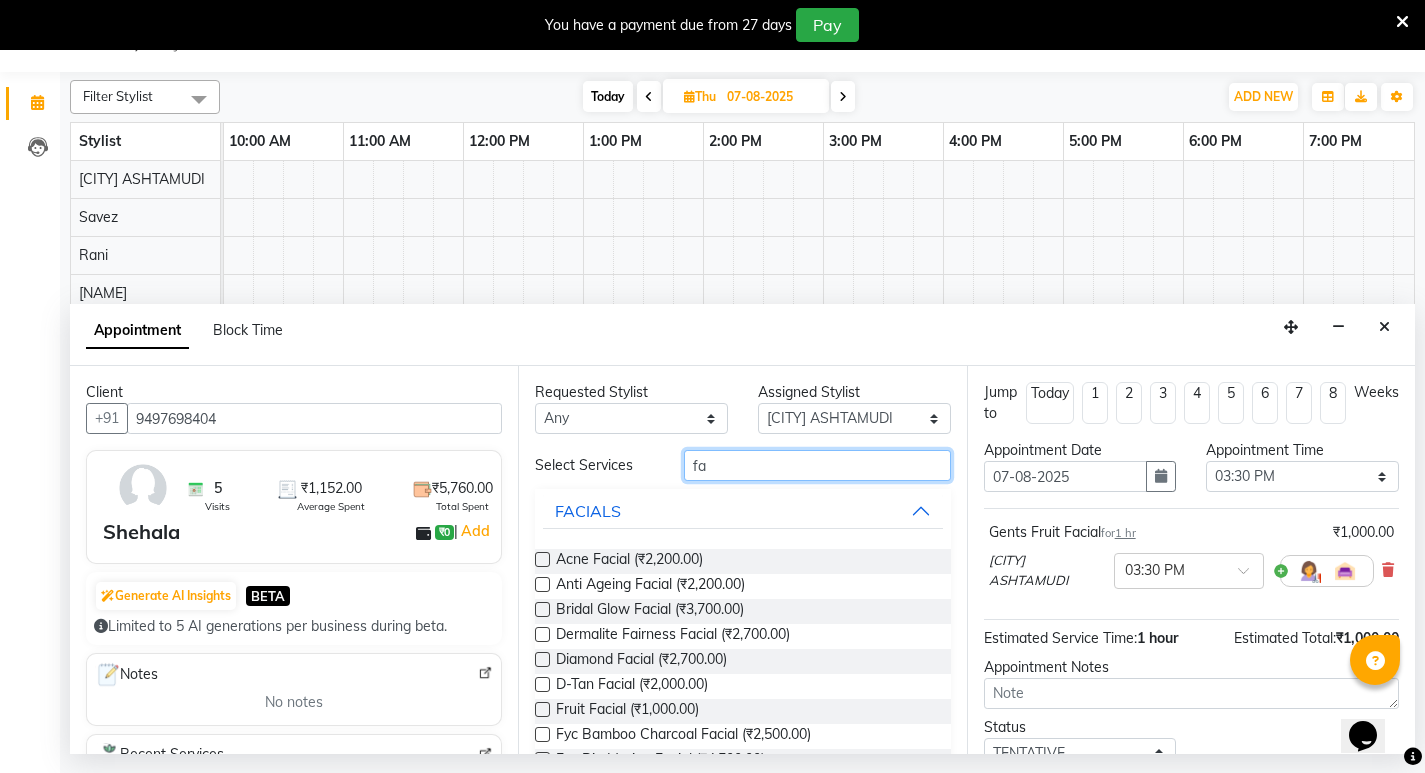type on "f" 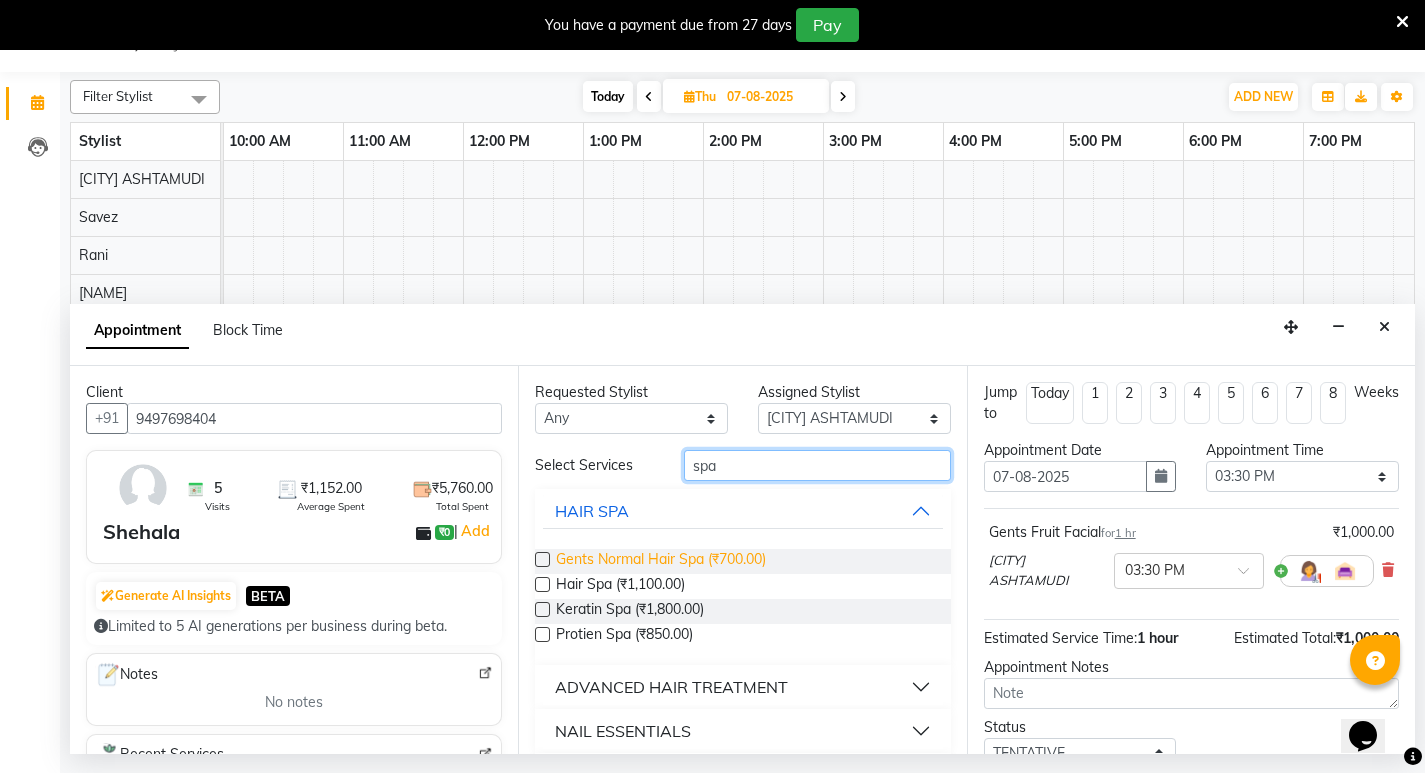 type on "spa" 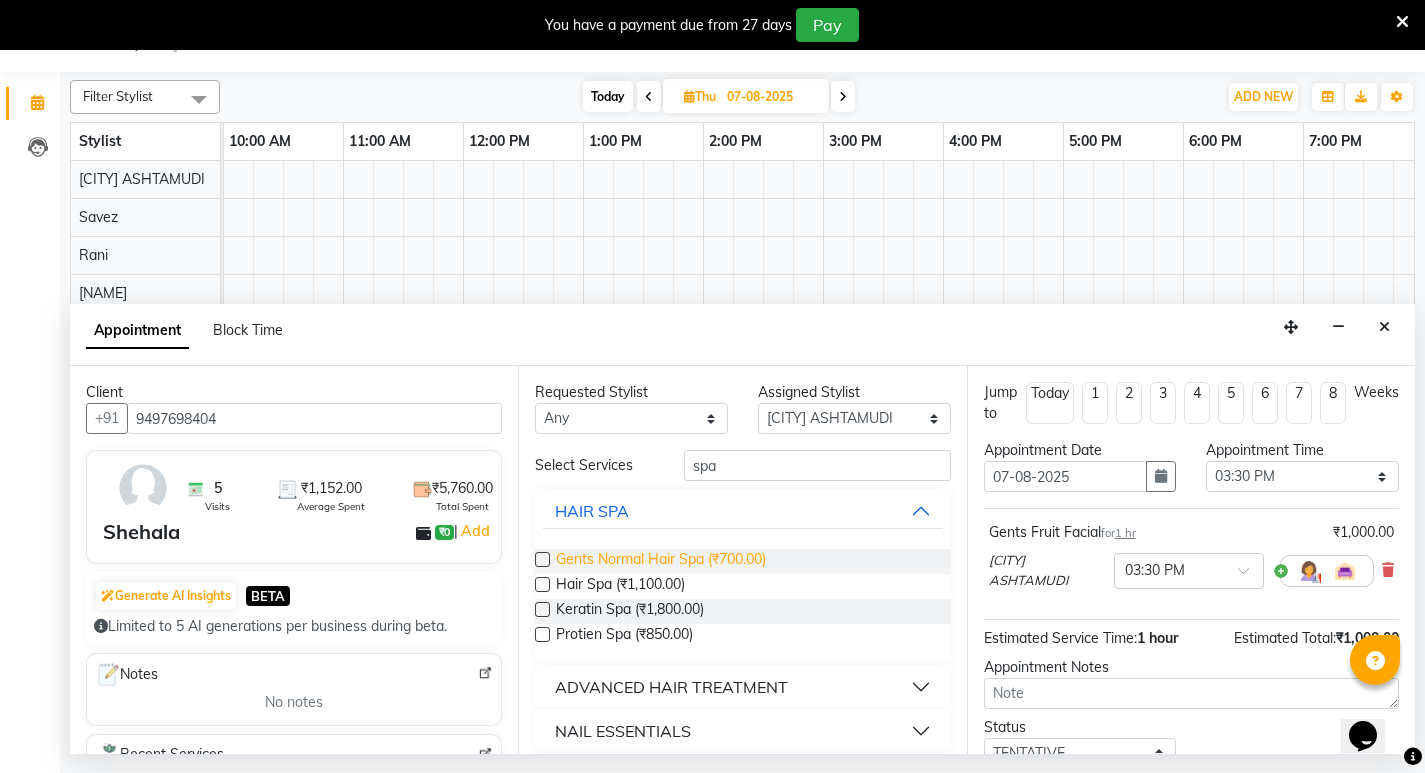 click on "Gents Normal Hair Spa (₹700.00)" at bounding box center (661, 561) 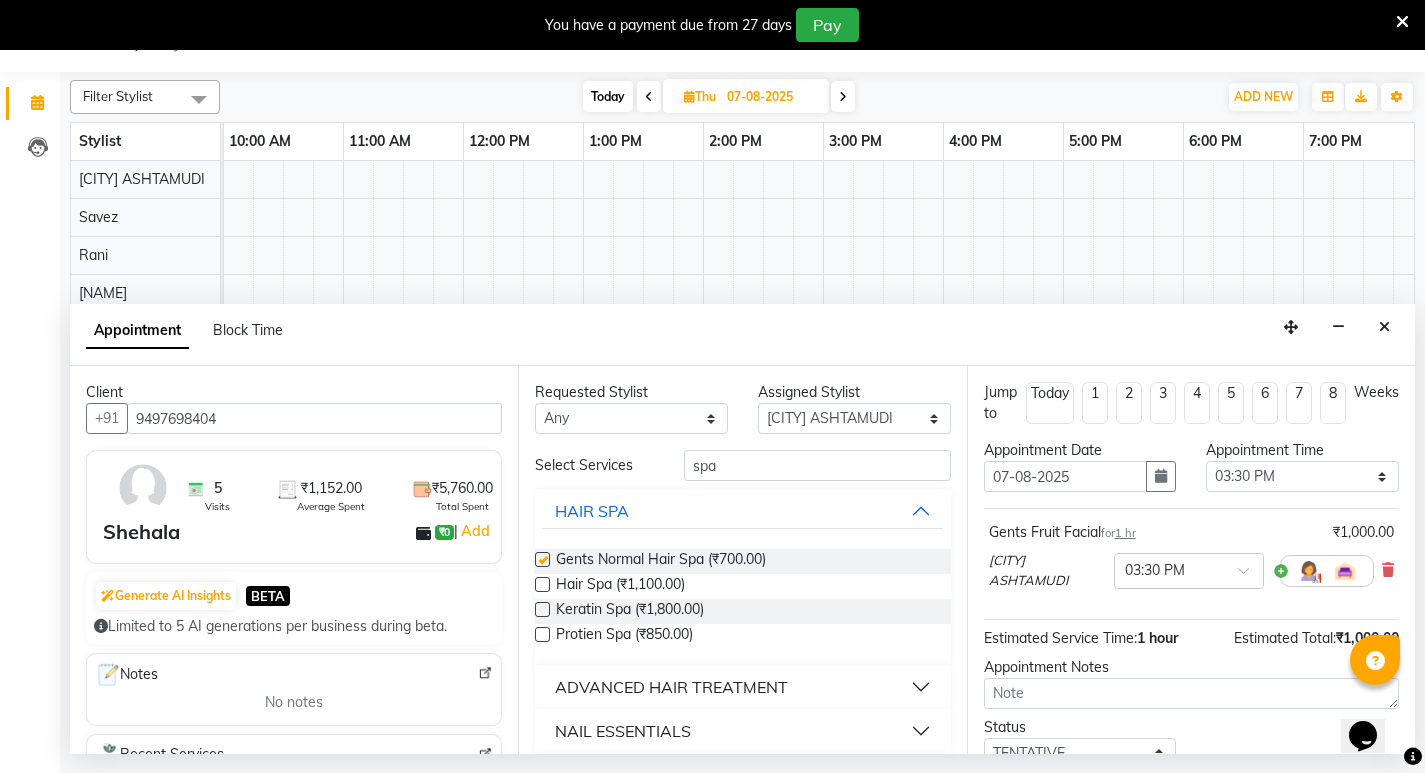 checkbox on "false" 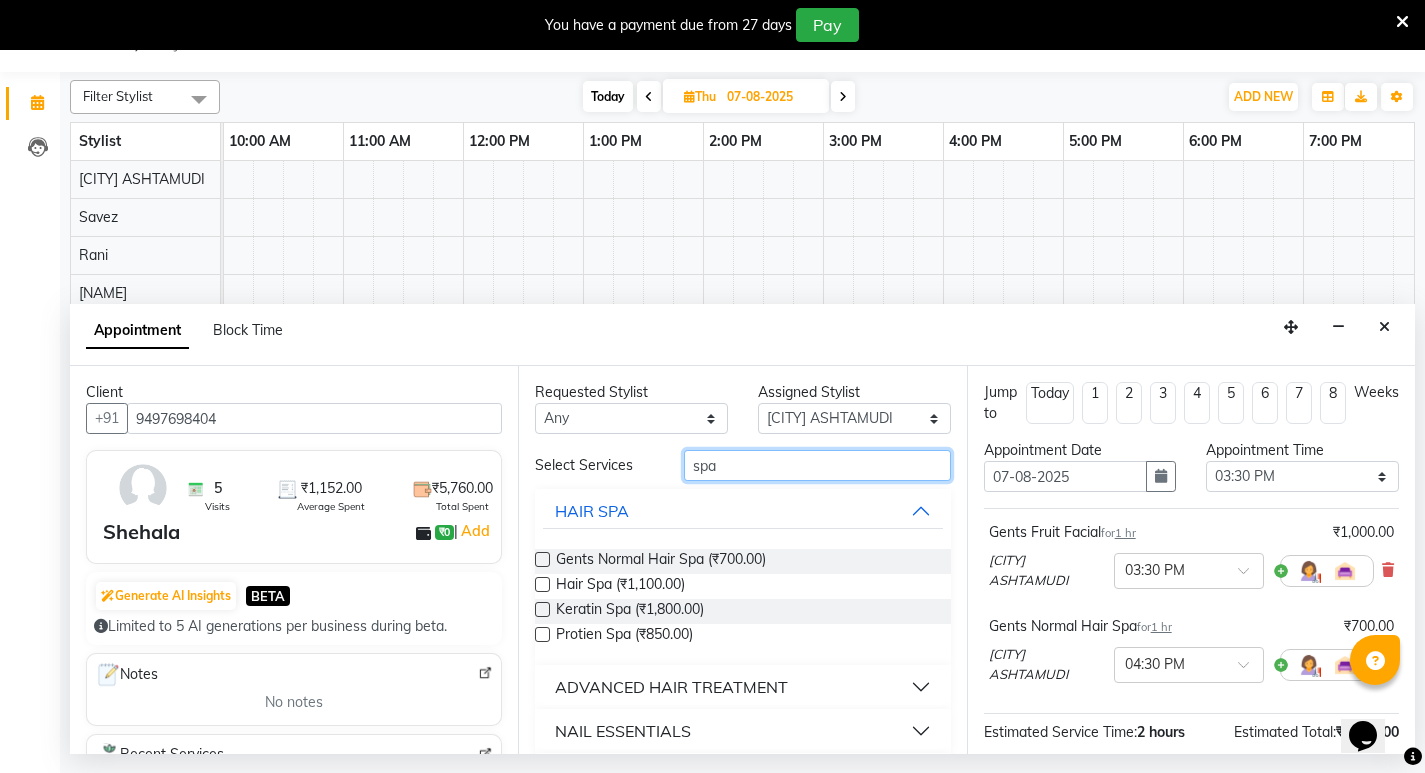 click on "spa" at bounding box center [817, 465] 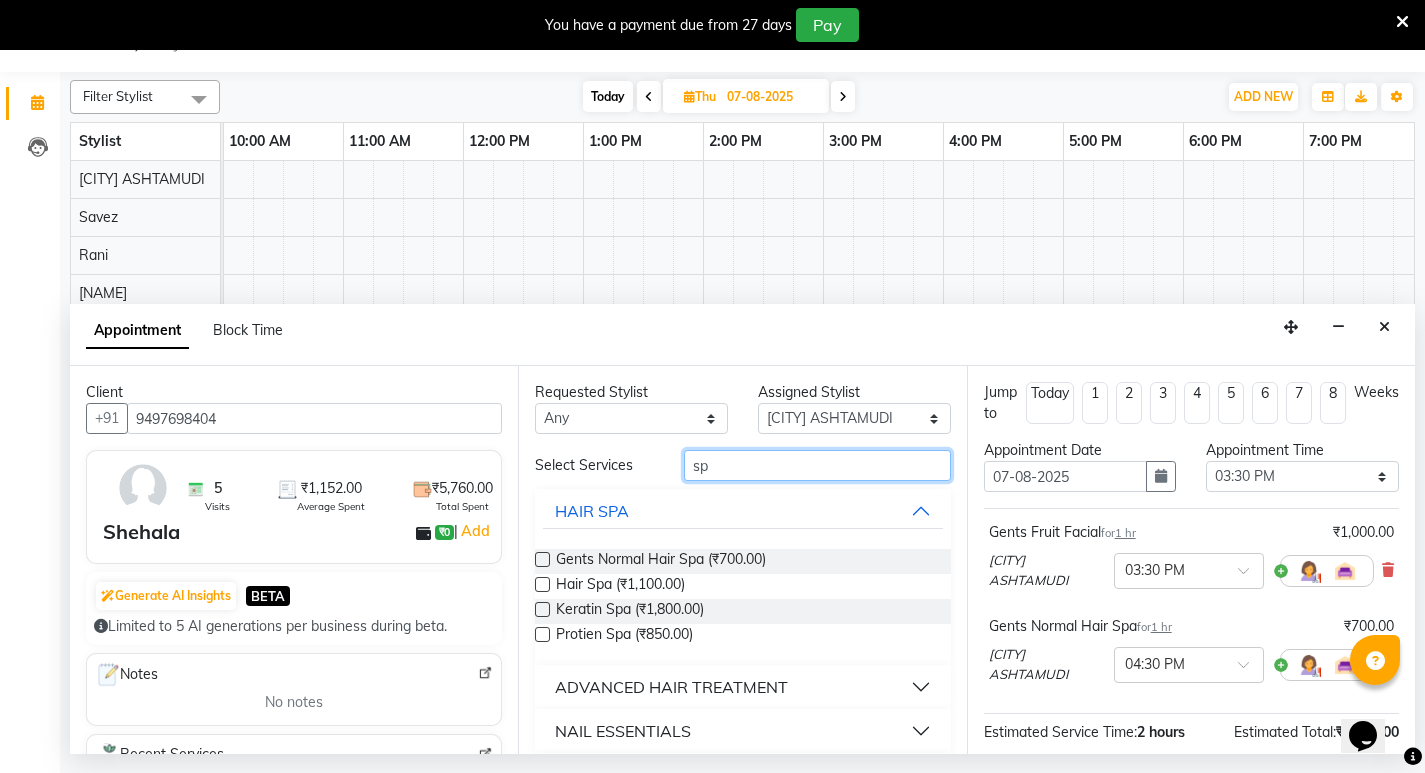 type on "s" 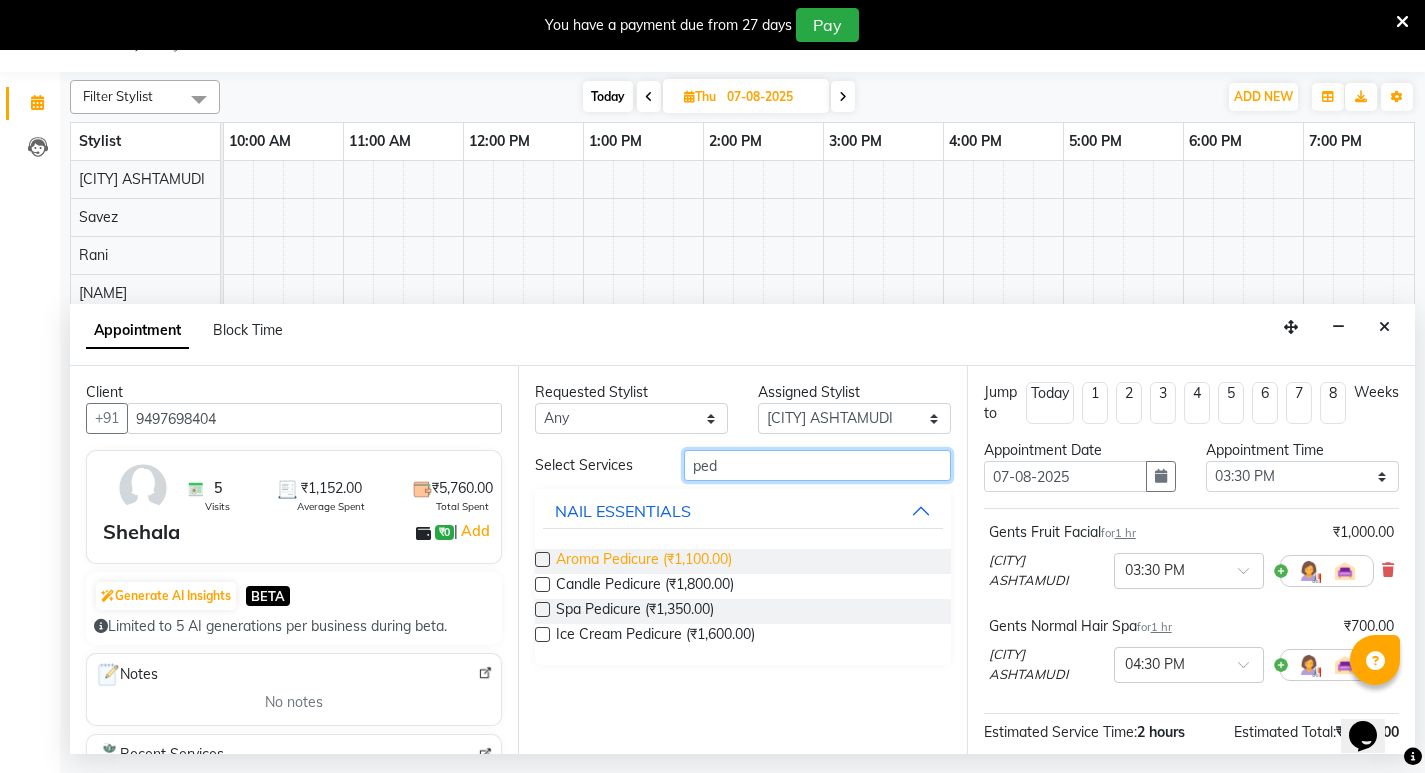 type on "ped" 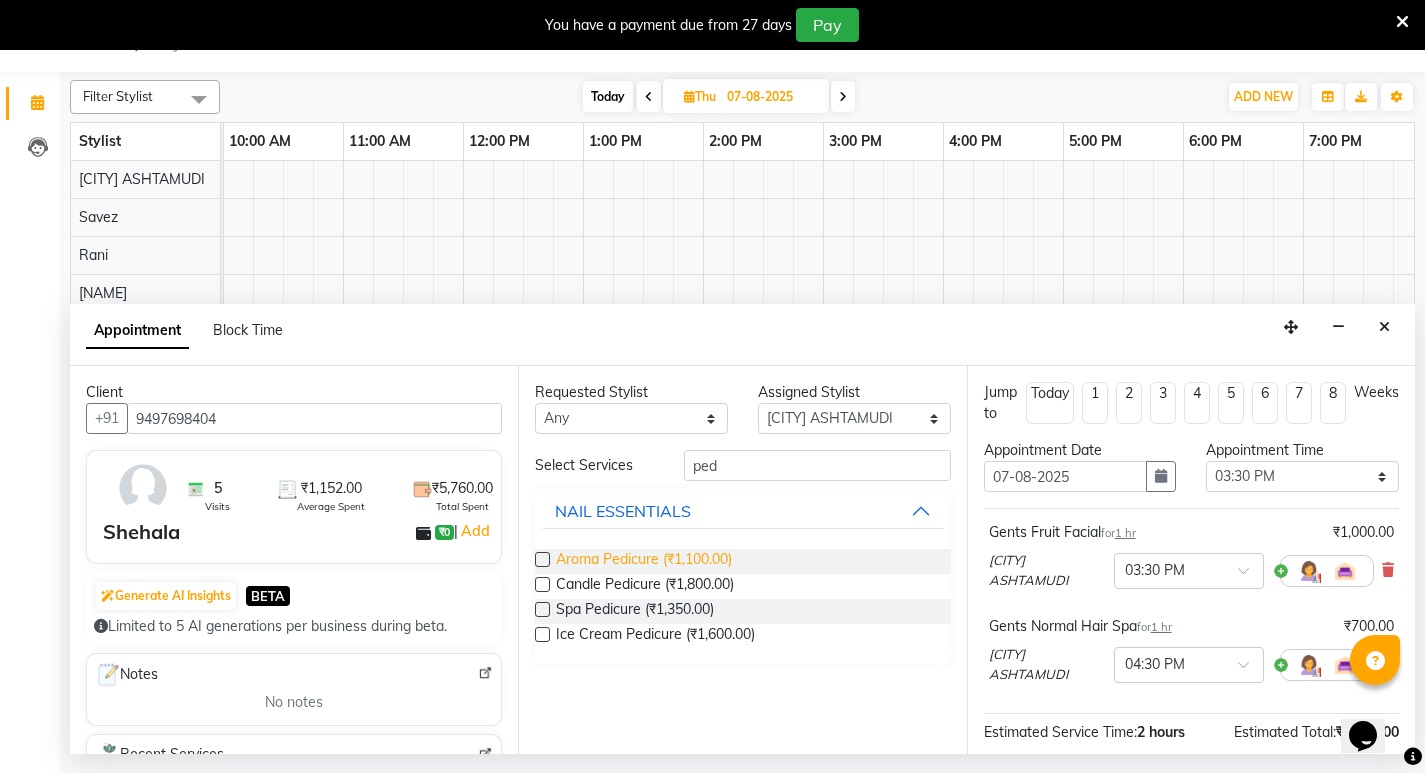 click on "Aroma Pedicure (₹1,100.00)" at bounding box center (644, 561) 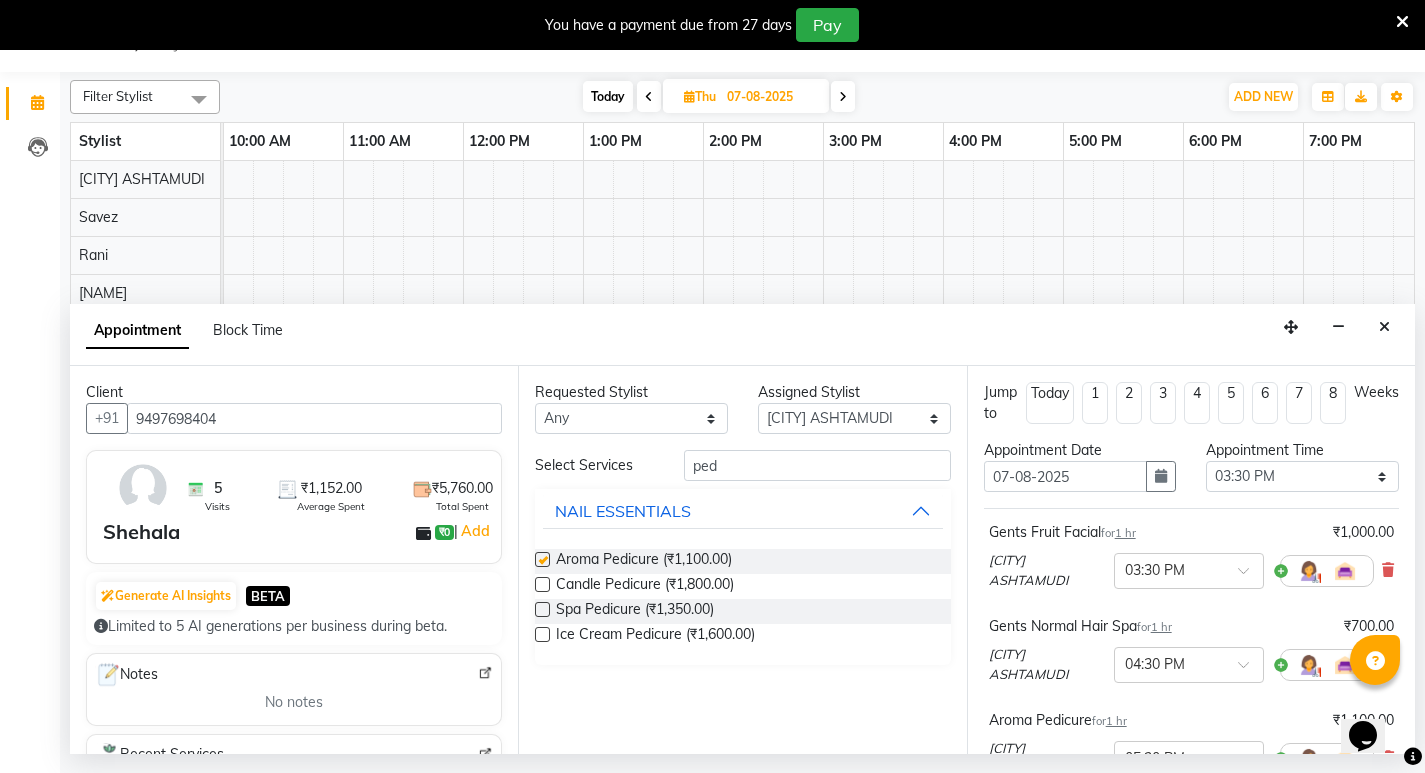 checkbox on "false" 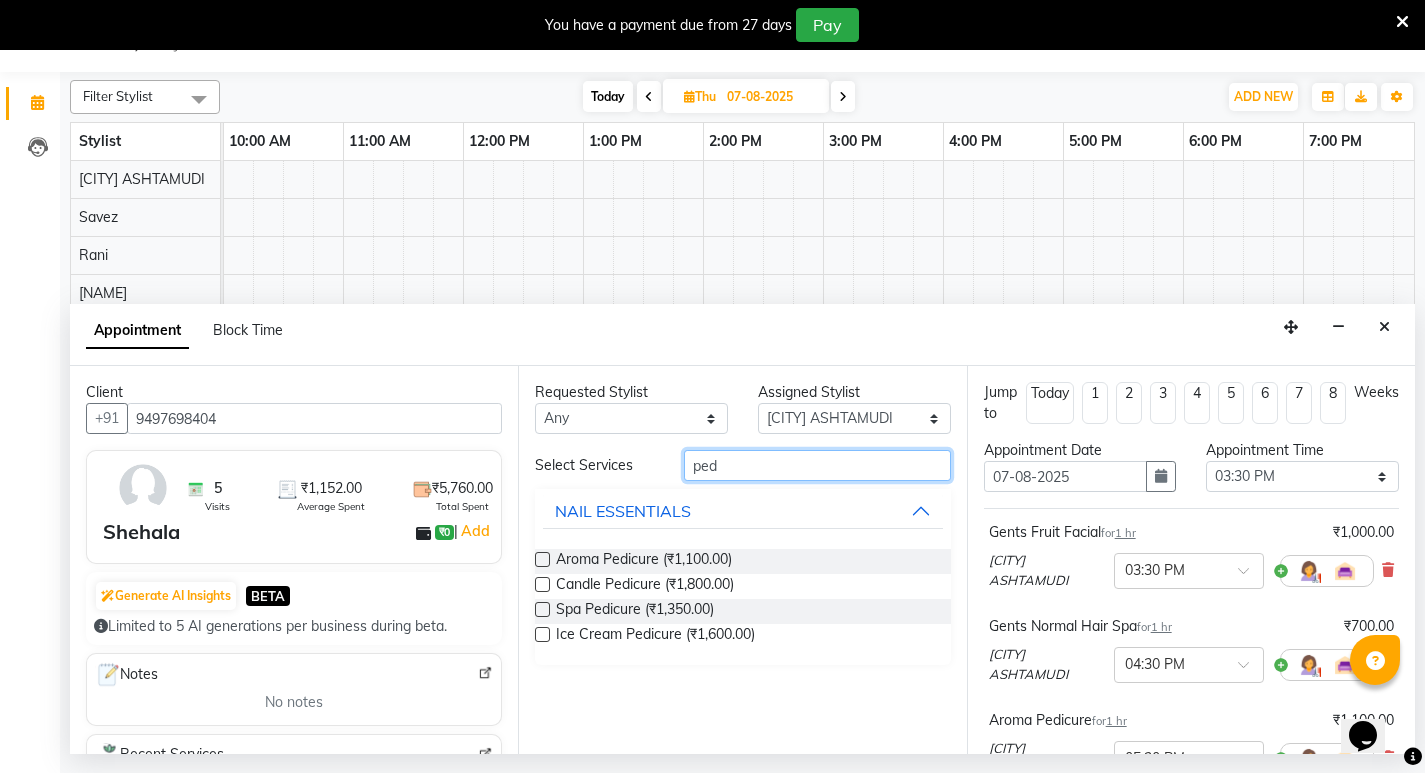 click on "ped" at bounding box center [817, 465] 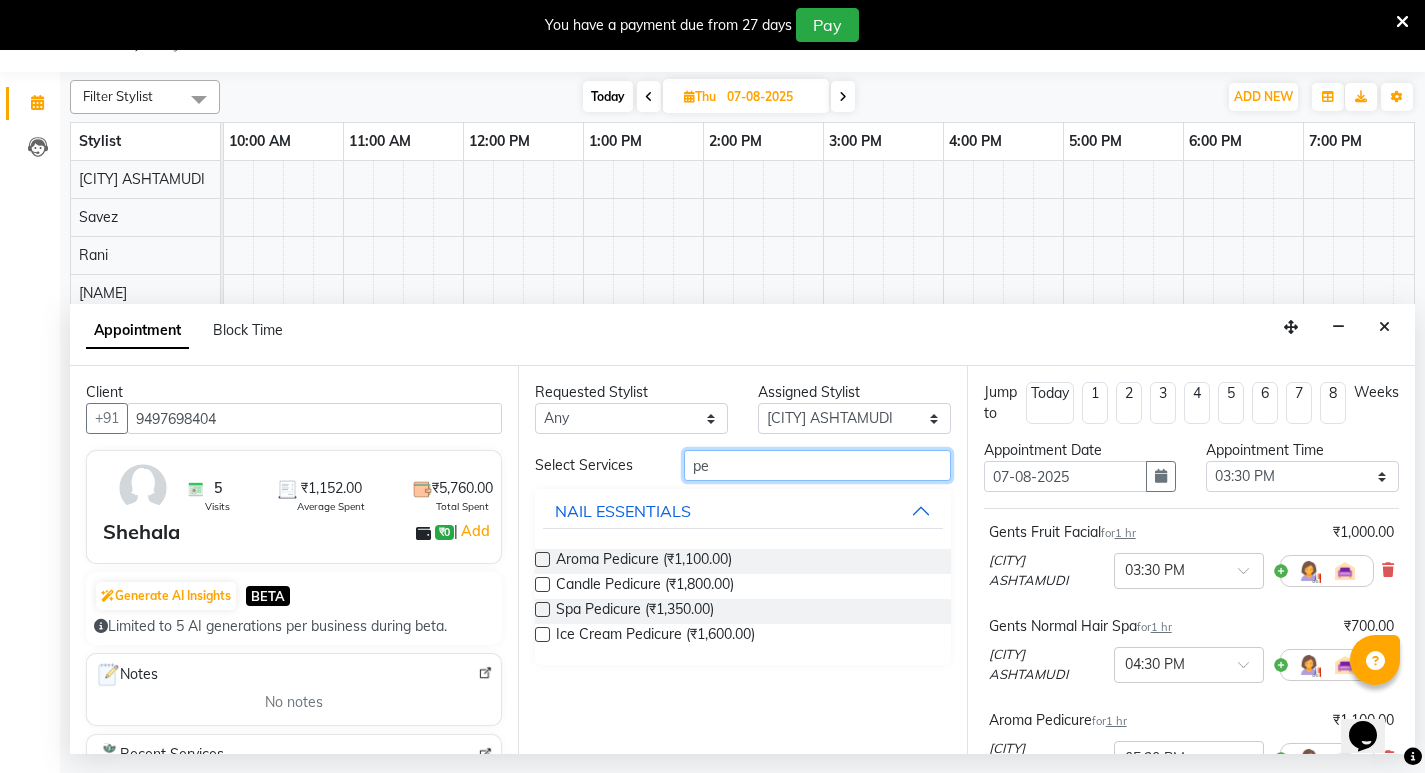 type on "p" 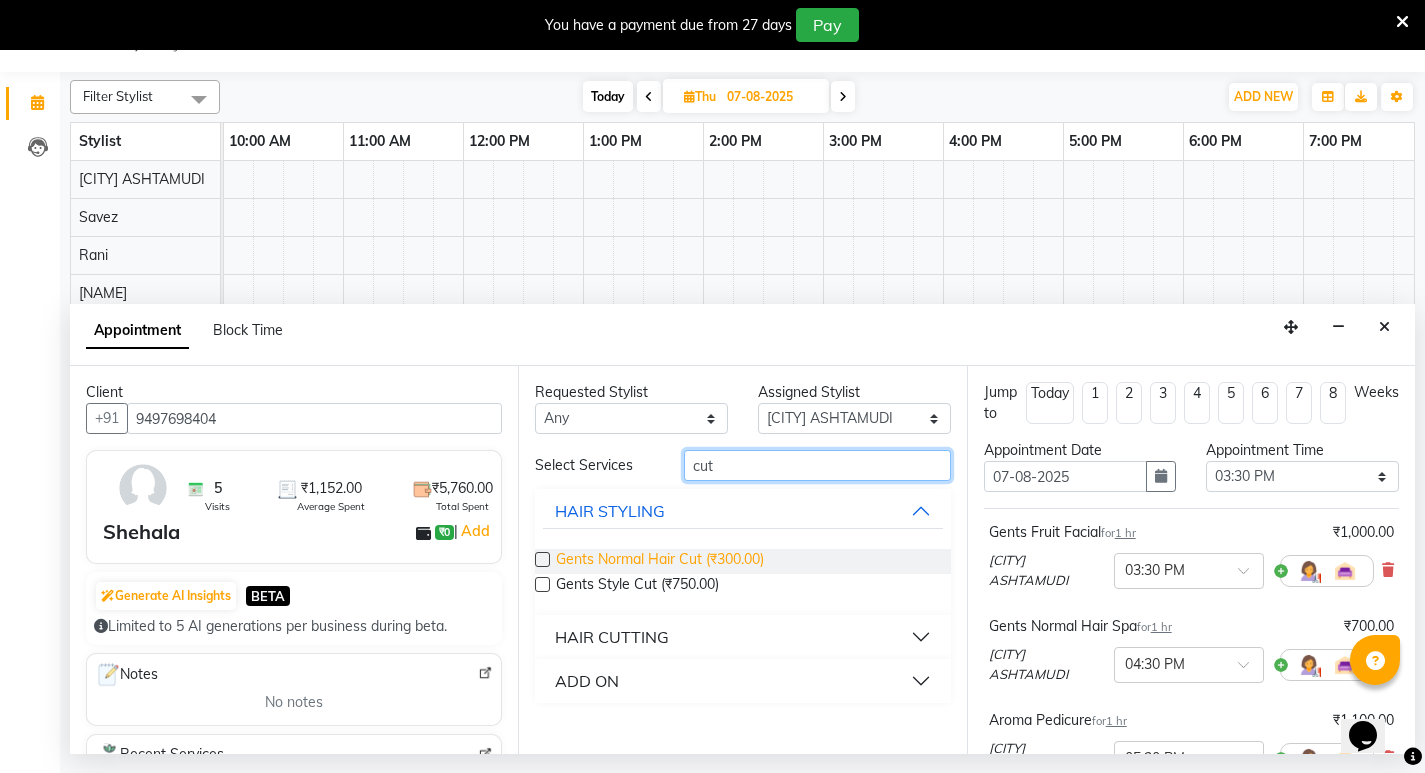 type on "cut" 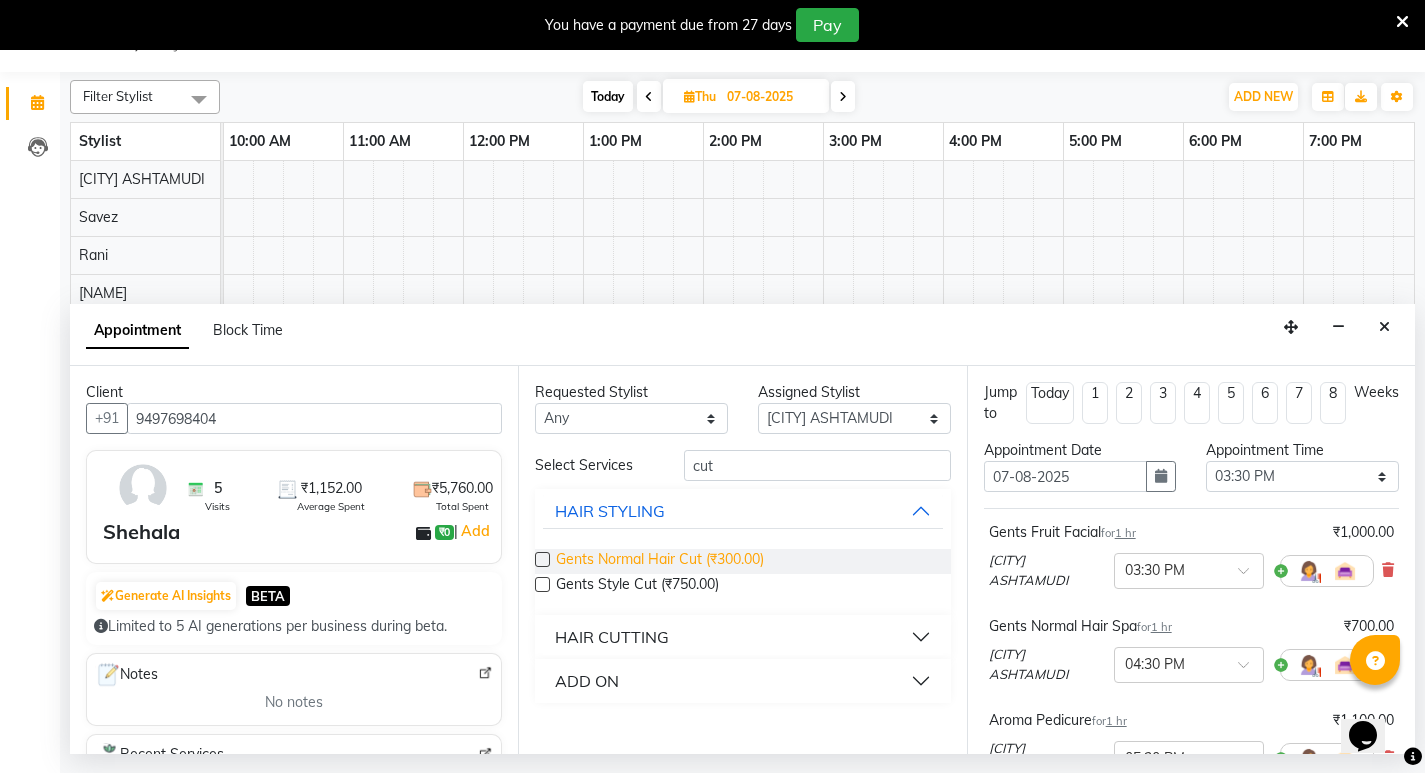 click on "Gents Normal Hair Cut (₹300.00)" at bounding box center (660, 561) 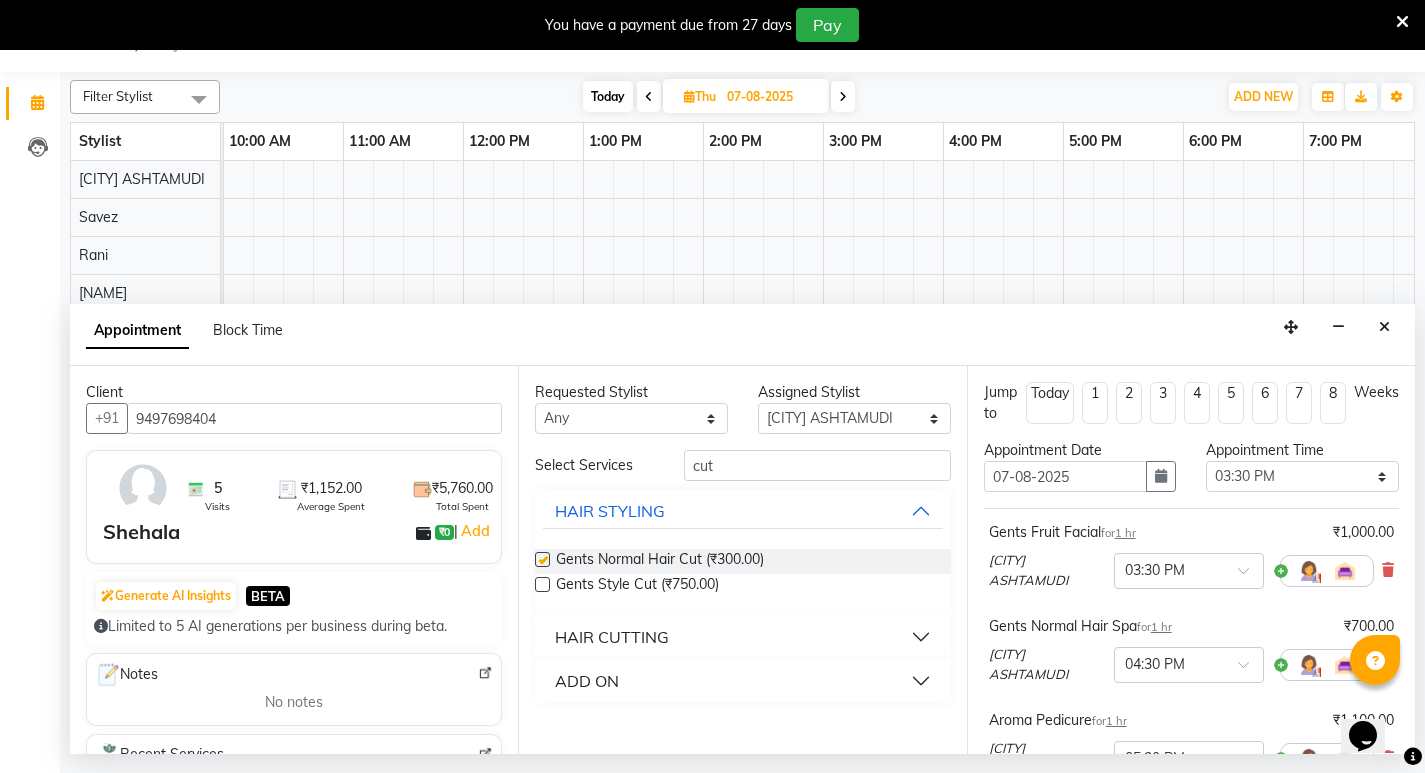 checkbox on "false" 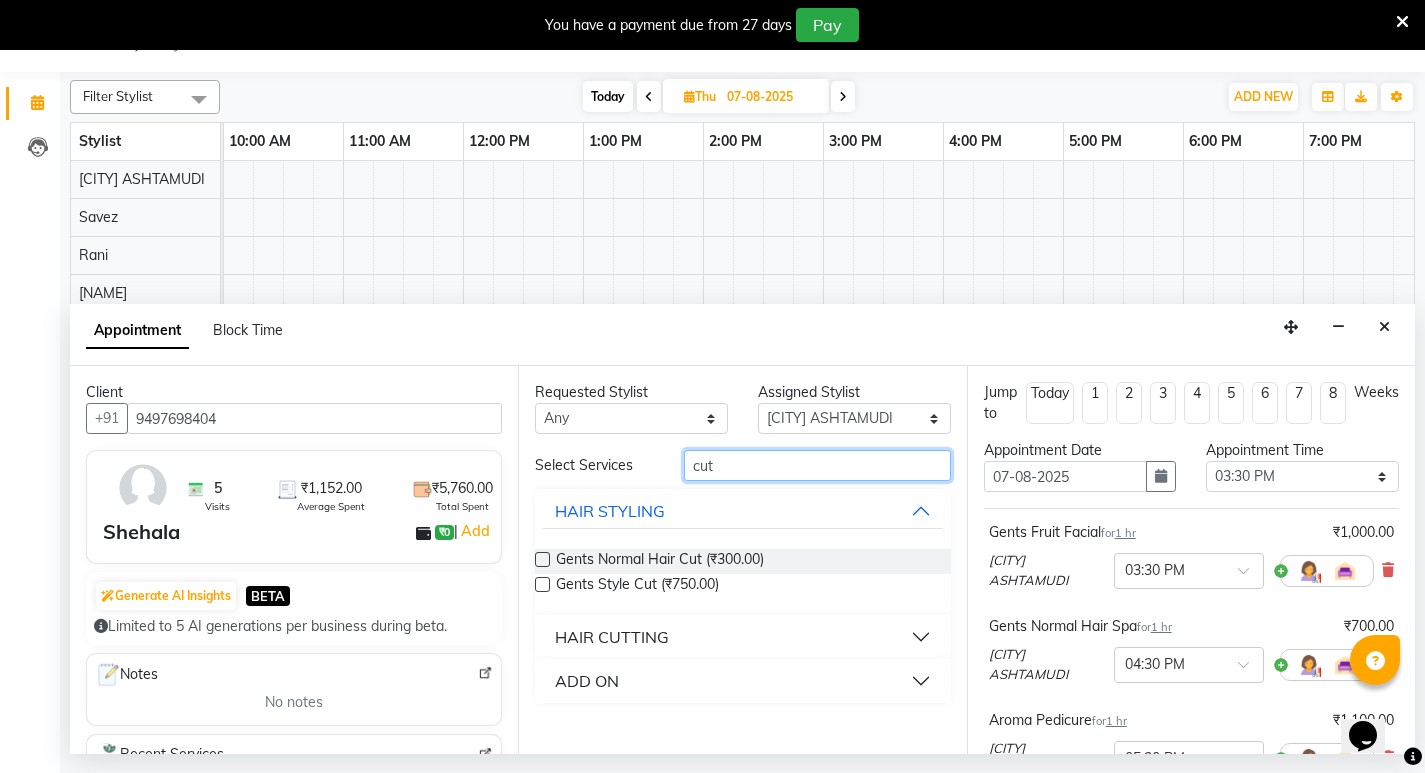 click on "cut" at bounding box center [817, 465] 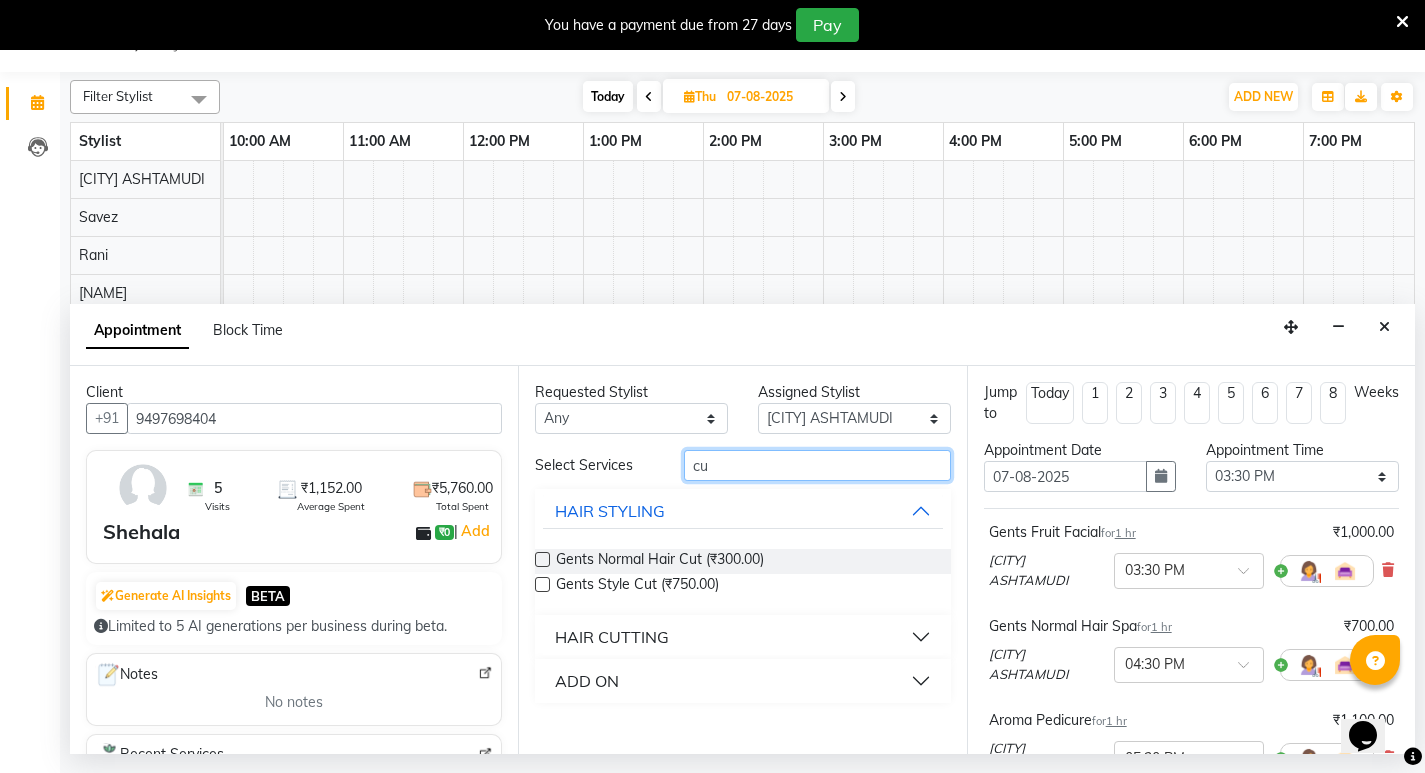 type on "c" 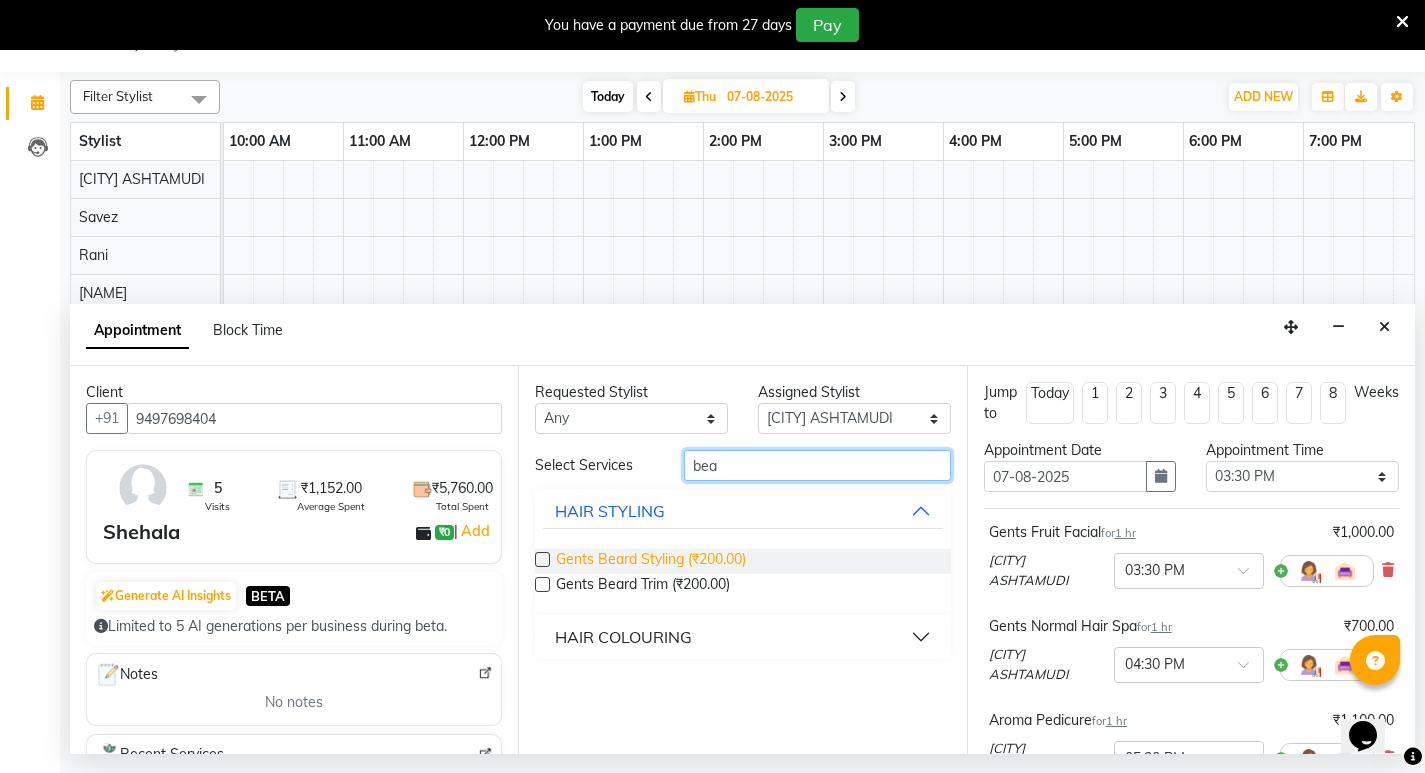 type on "bea" 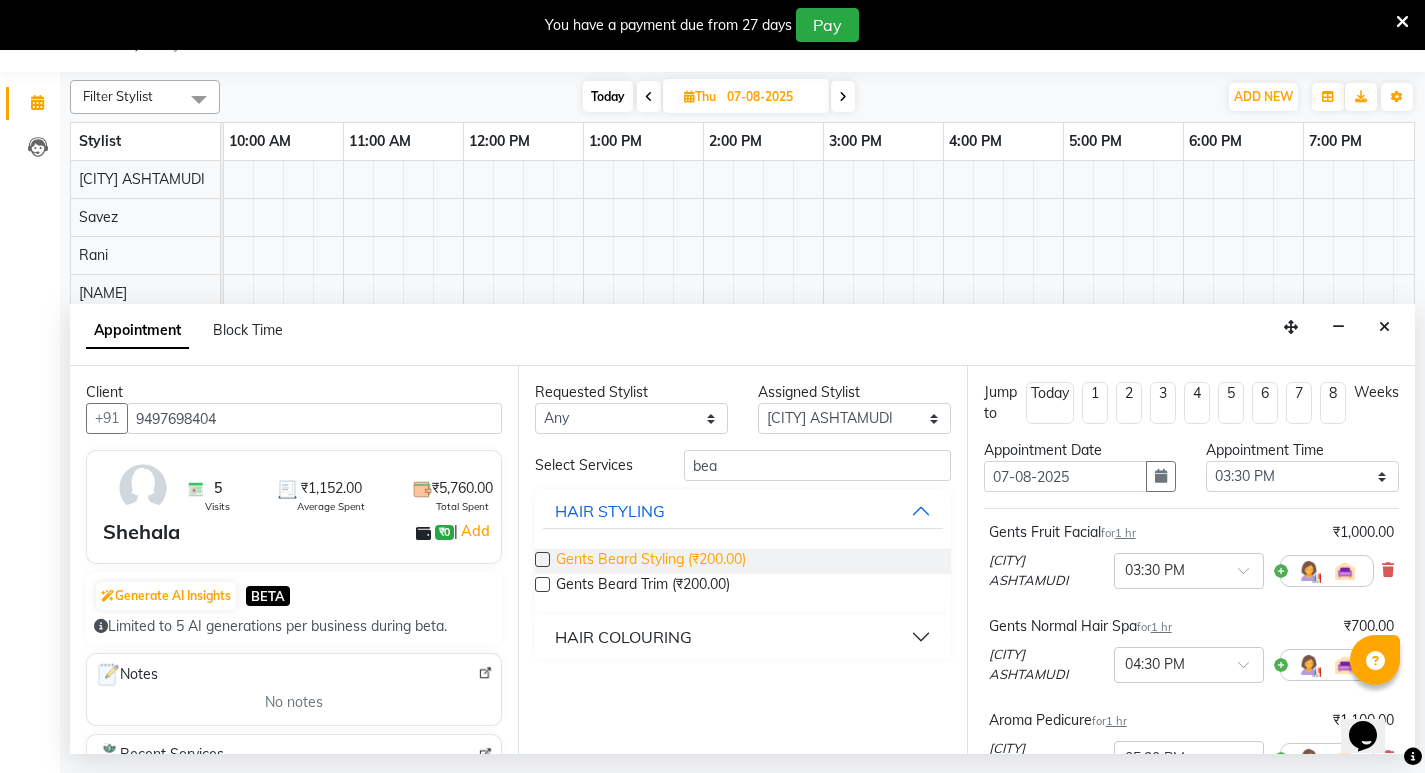 click on "Gents Beard Styling (₹200.00)" at bounding box center (651, 561) 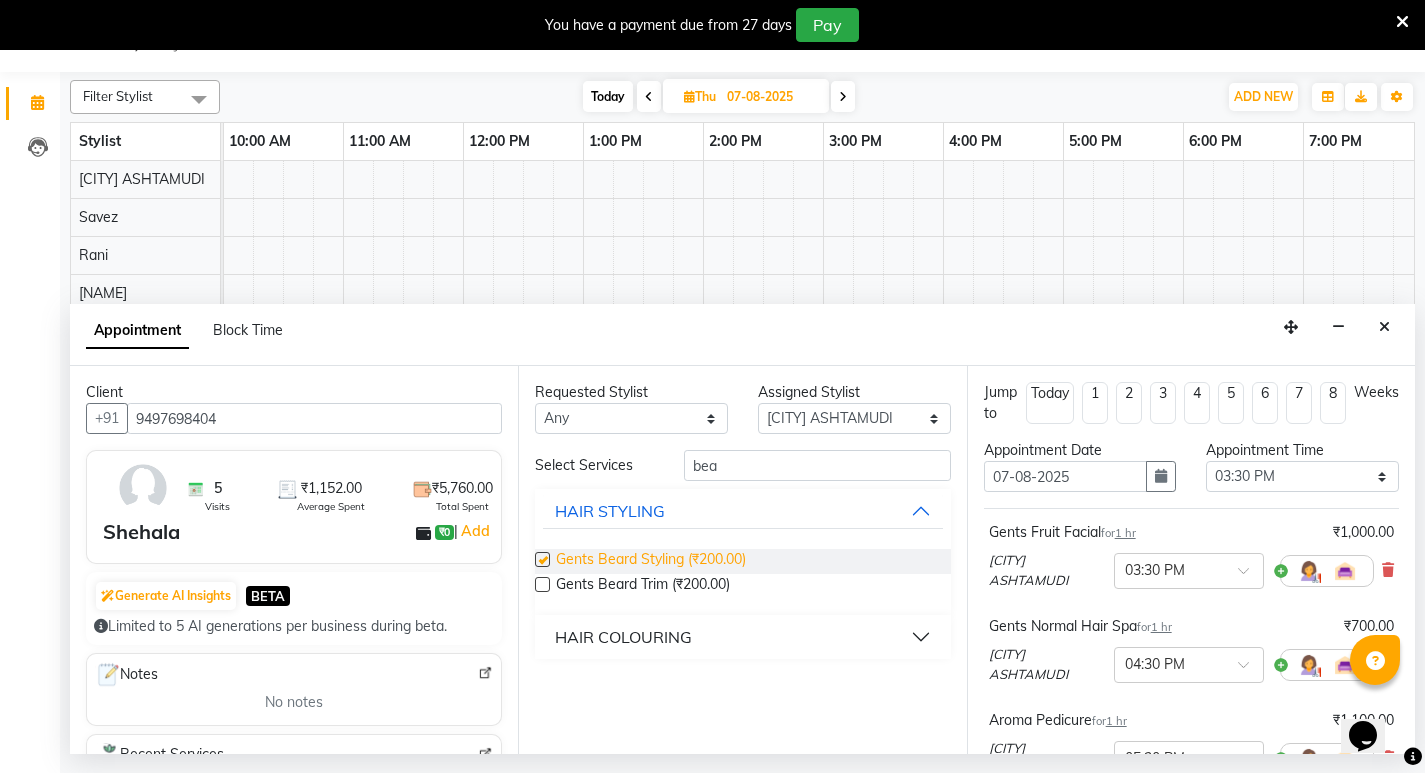 checkbox on "false" 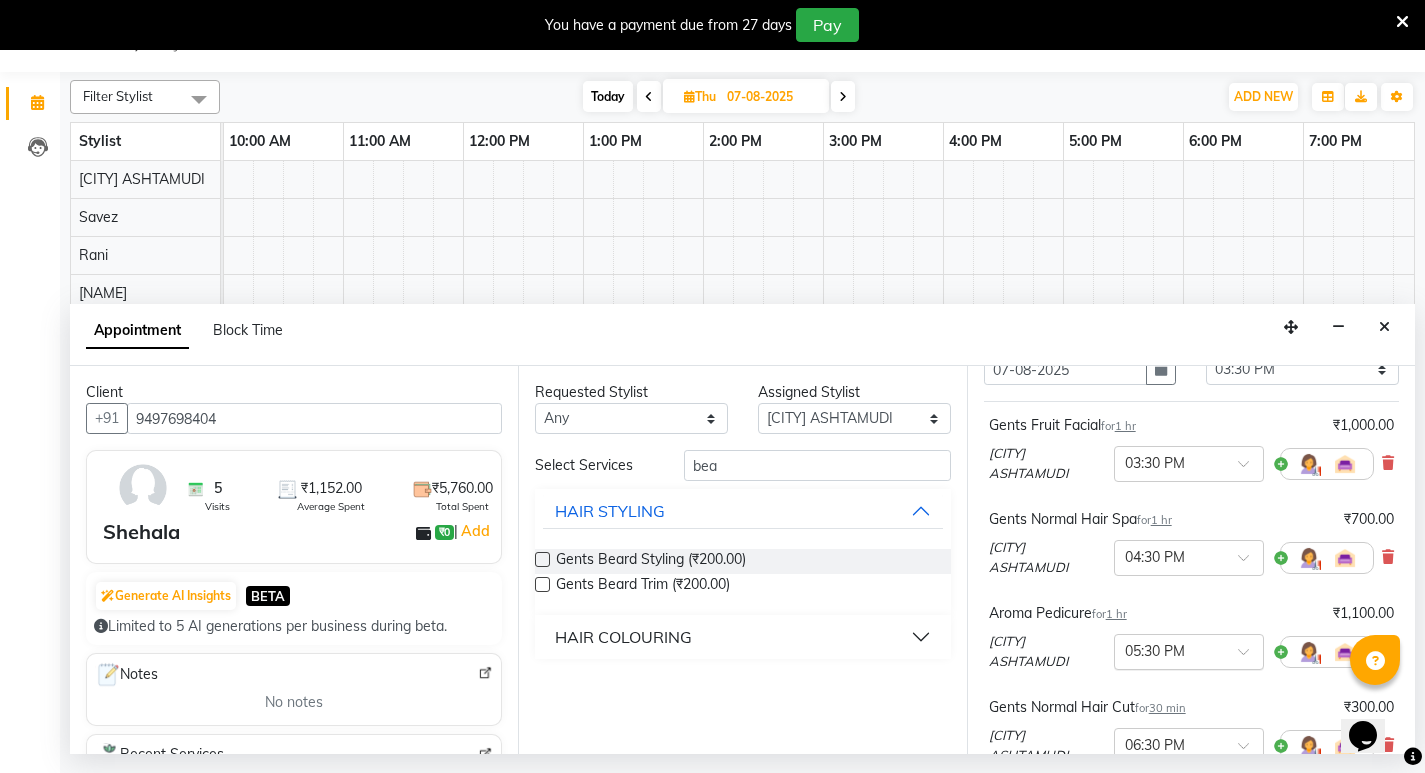 scroll, scrollTop: 0, scrollLeft: 0, axis: both 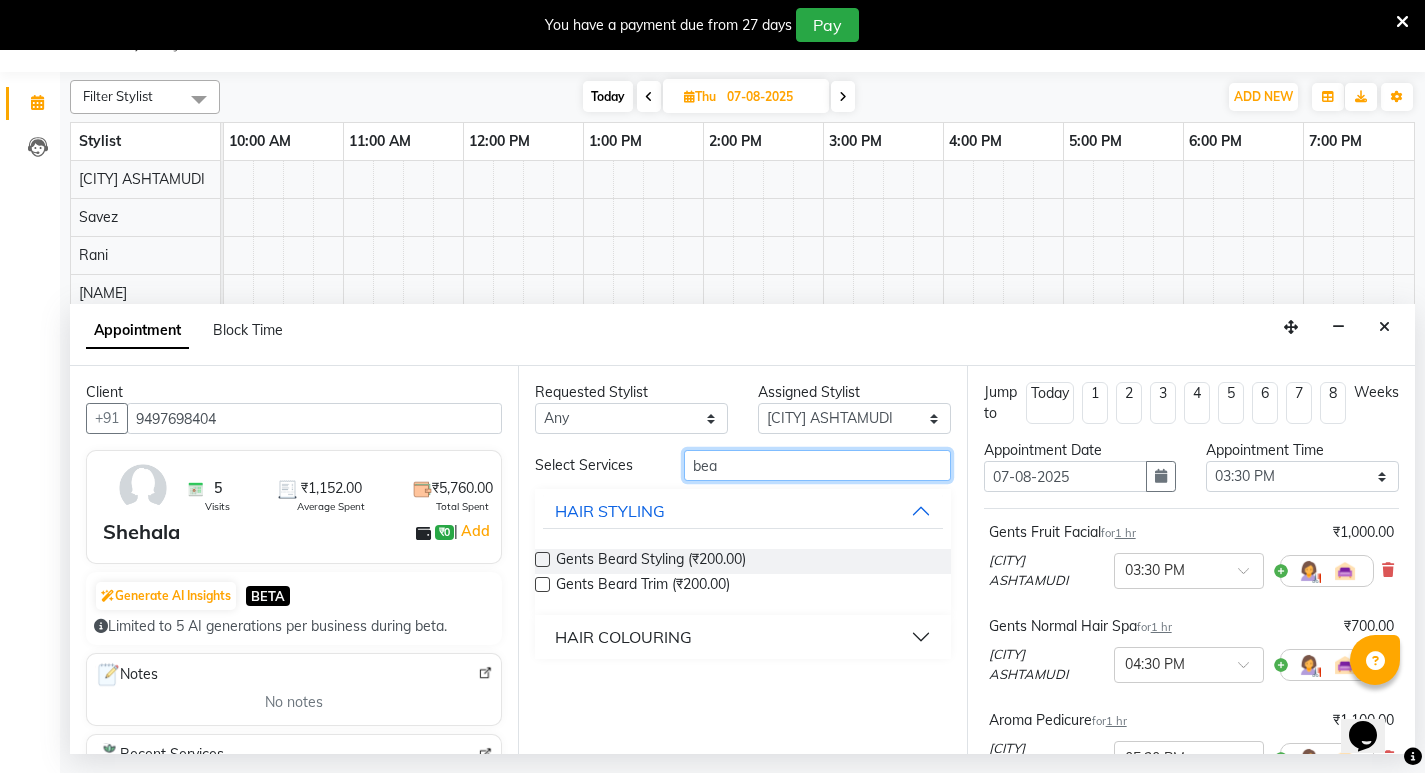 click on "bea" at bounding box center (817, 465) 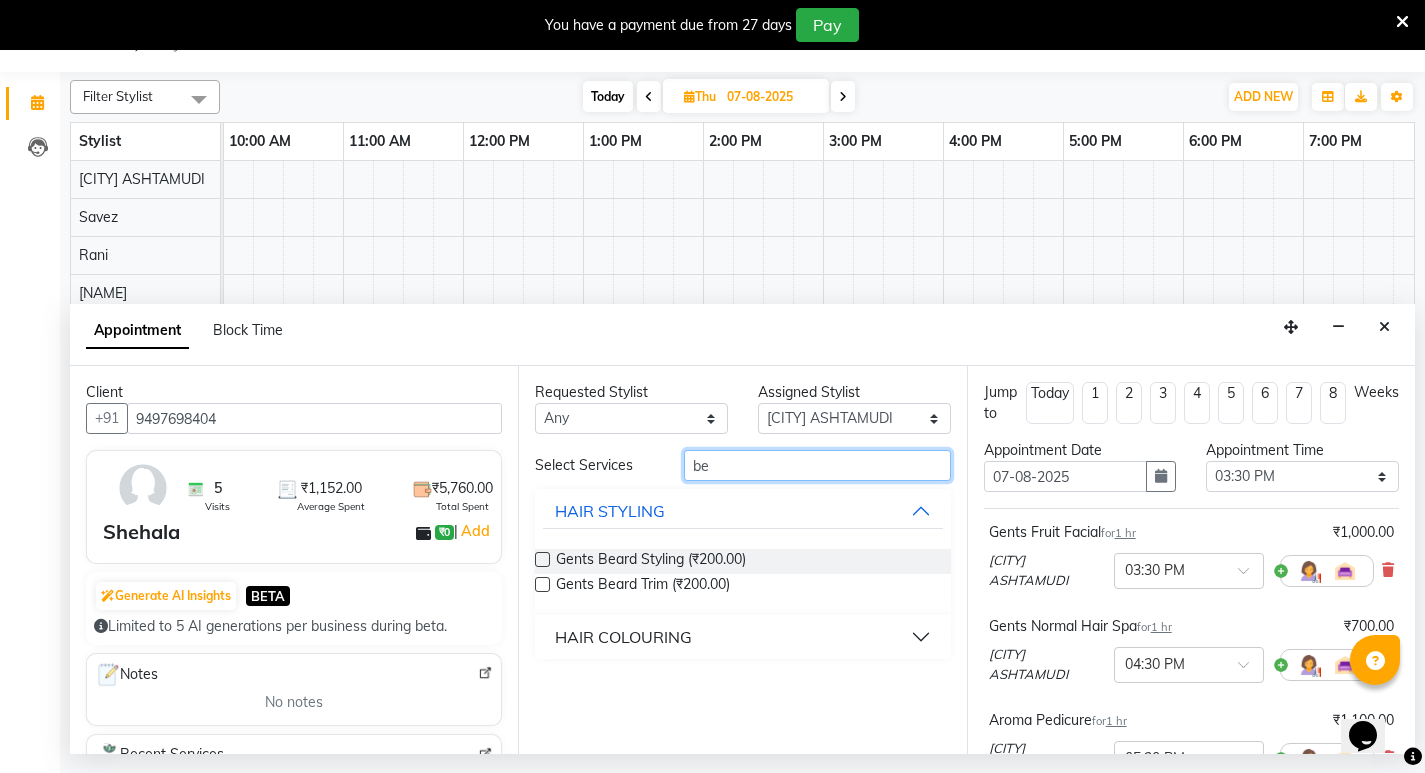 type on "b" 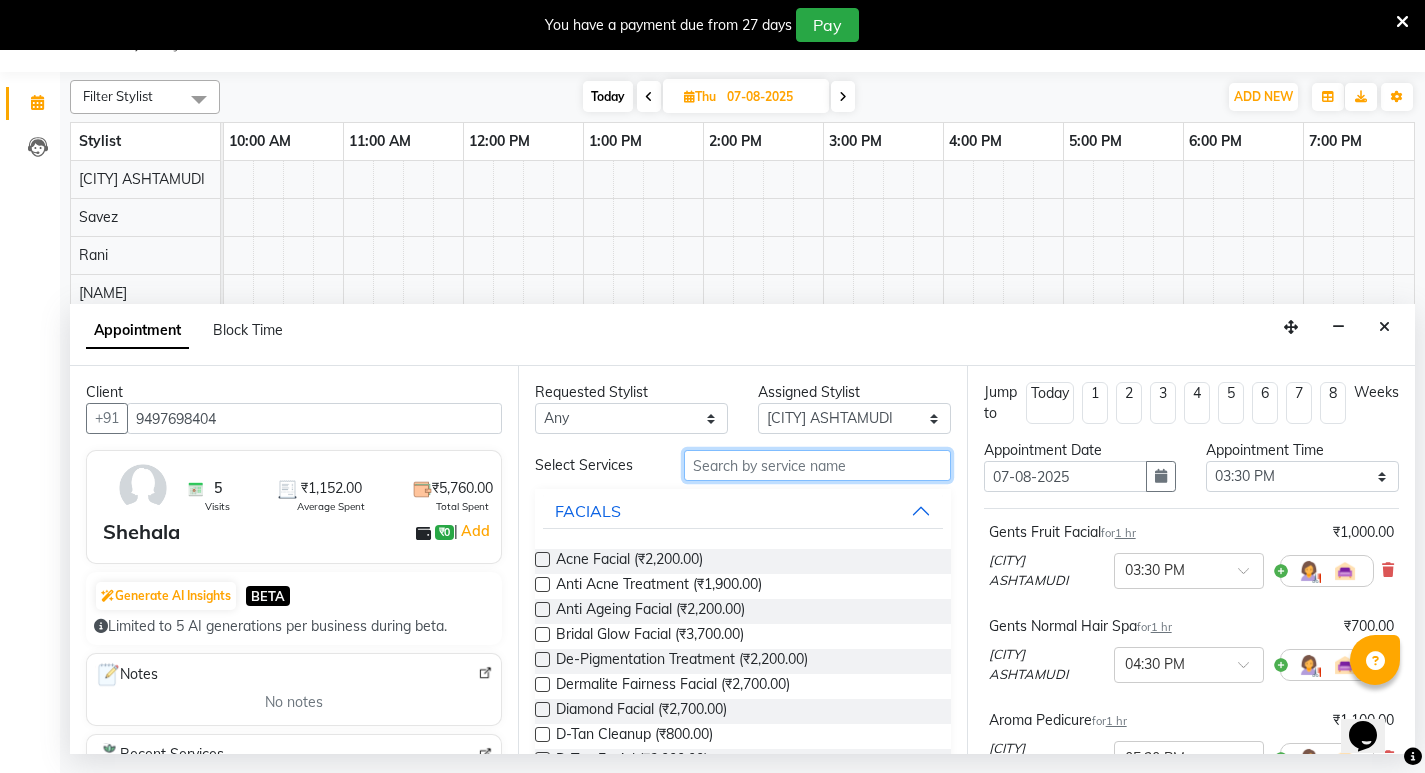 type on "," 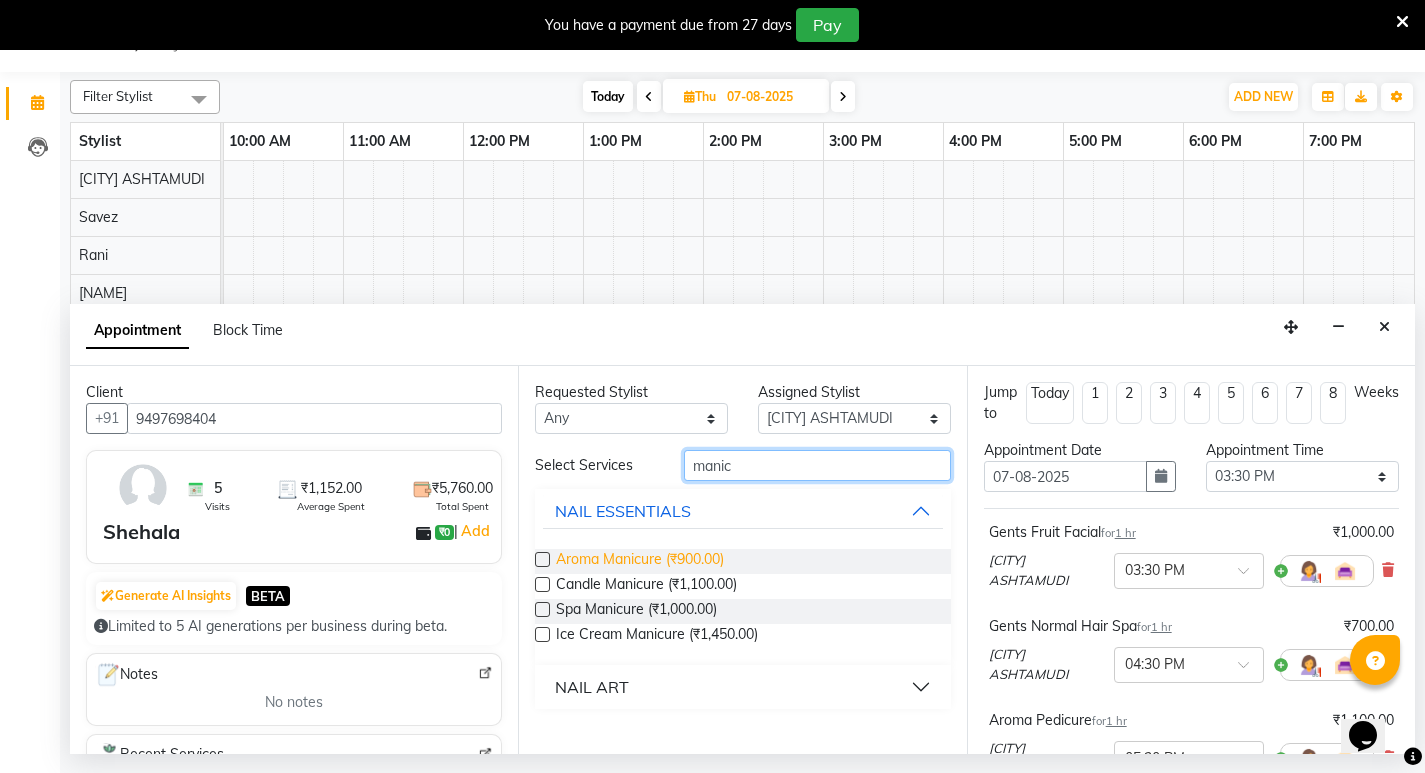 type on "manic" 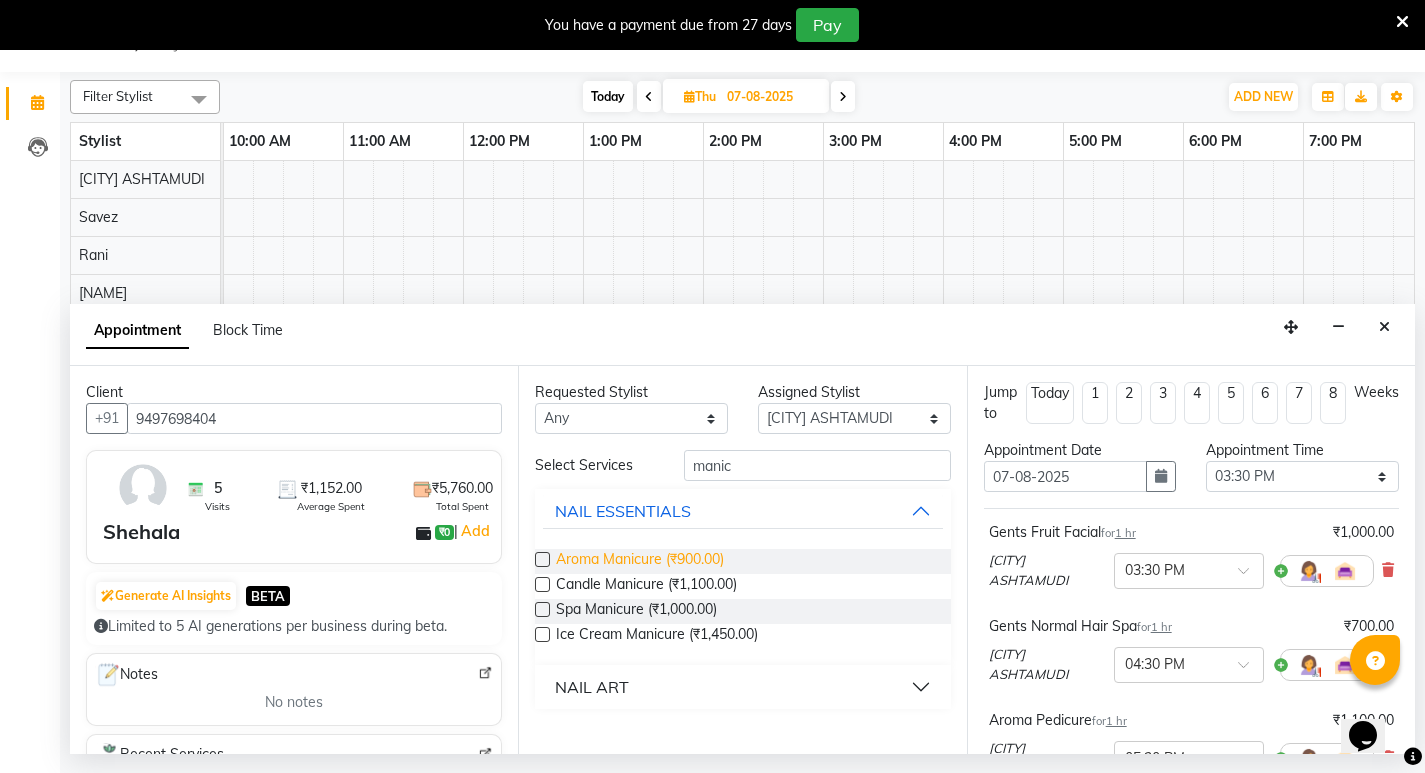 click on "Aroma Manicure (₹900.00)" at bounding box center (640, 561) 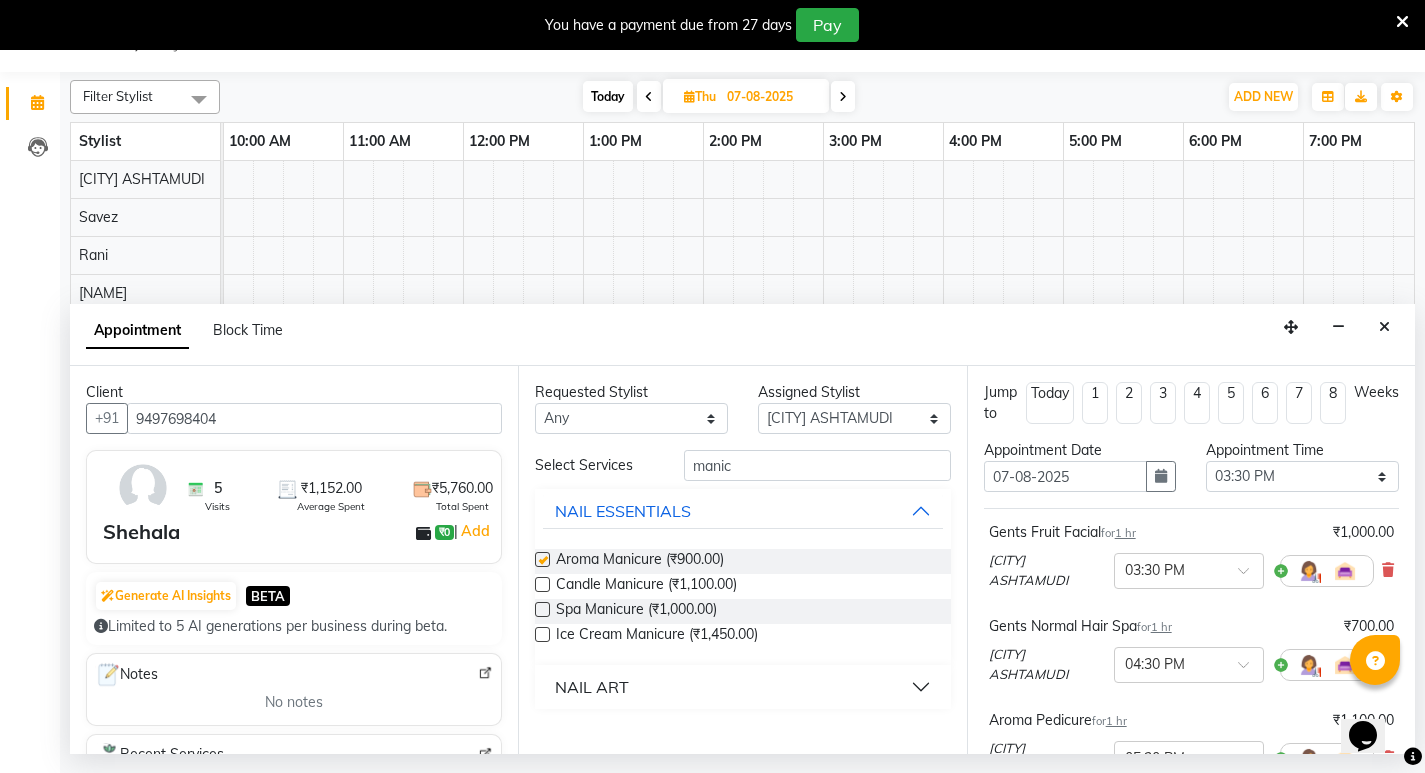 checkbox on "false" 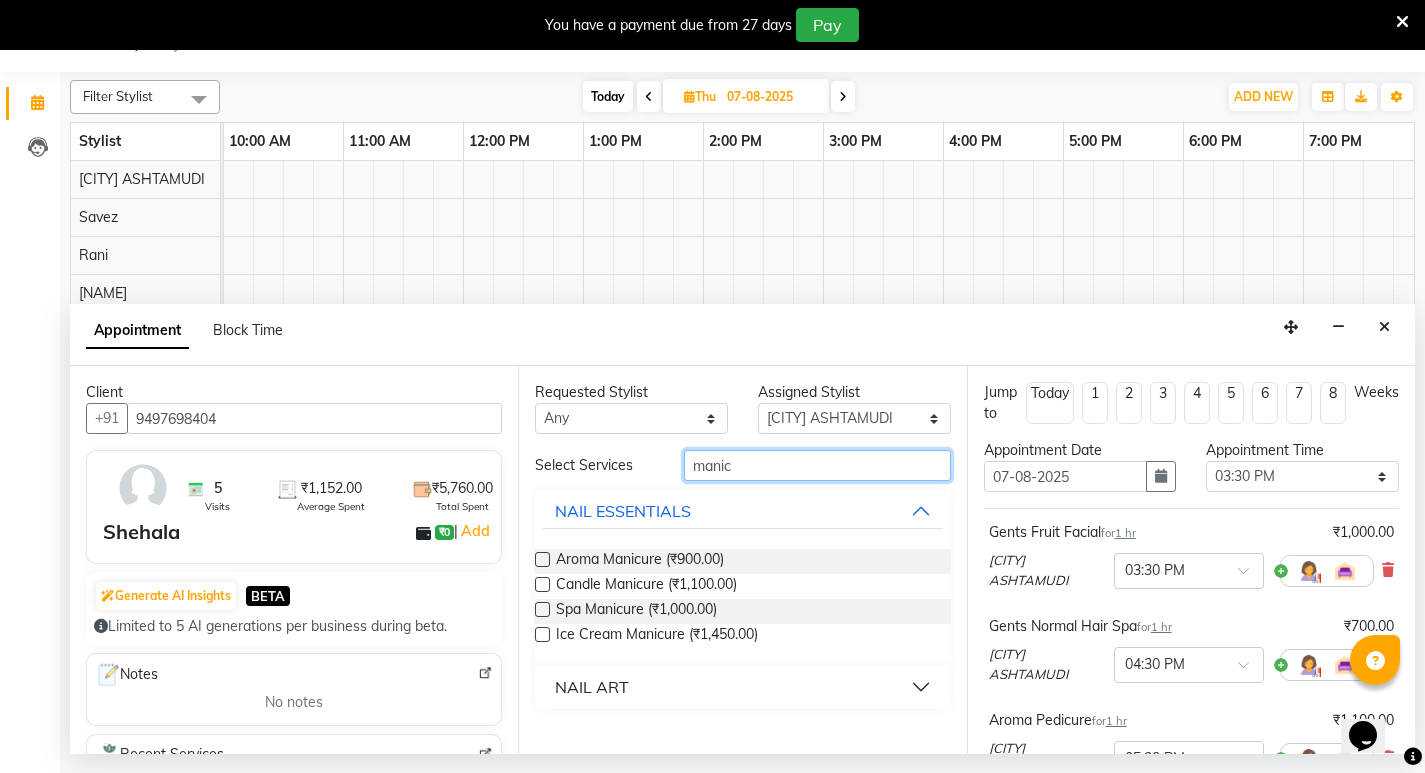 click on "manic" at bounding box center [817, 465] 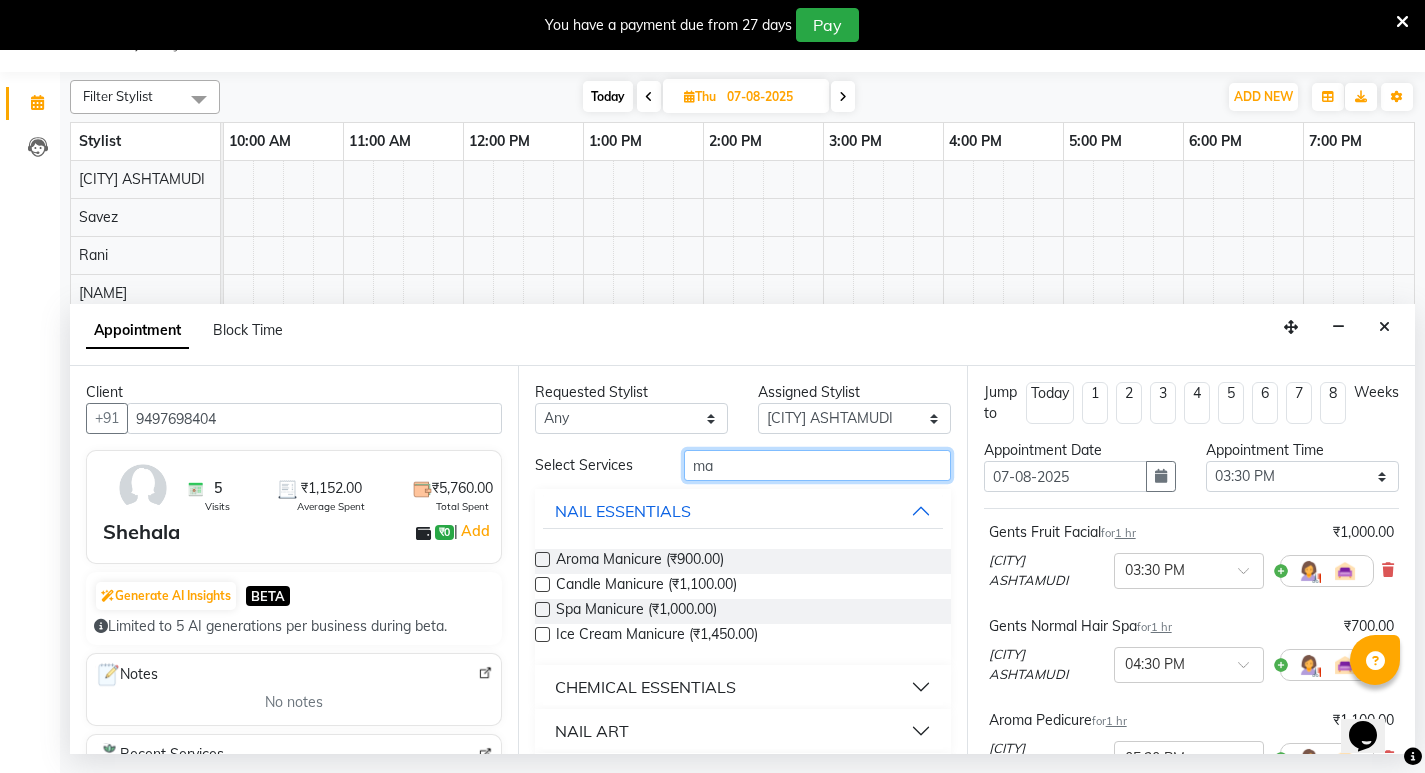 type on "m" 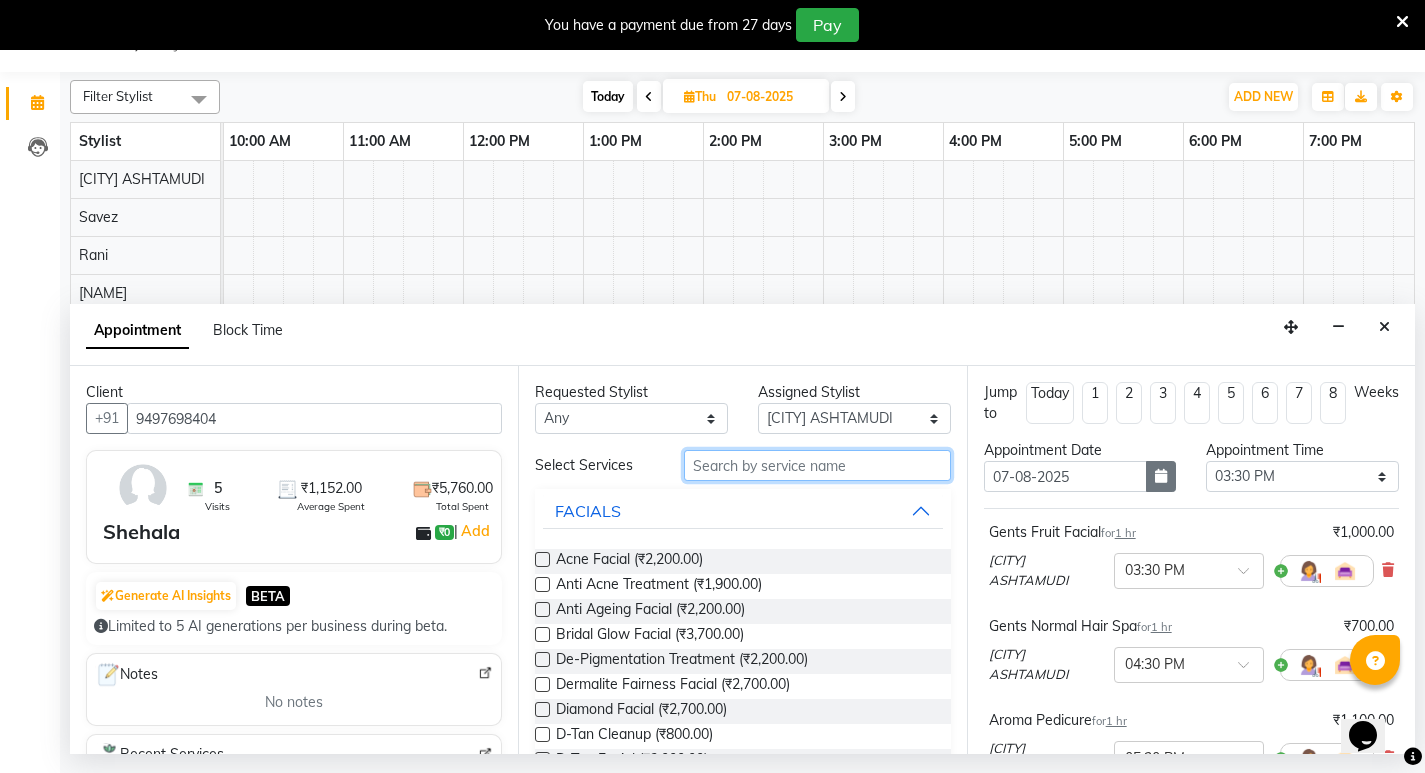 type 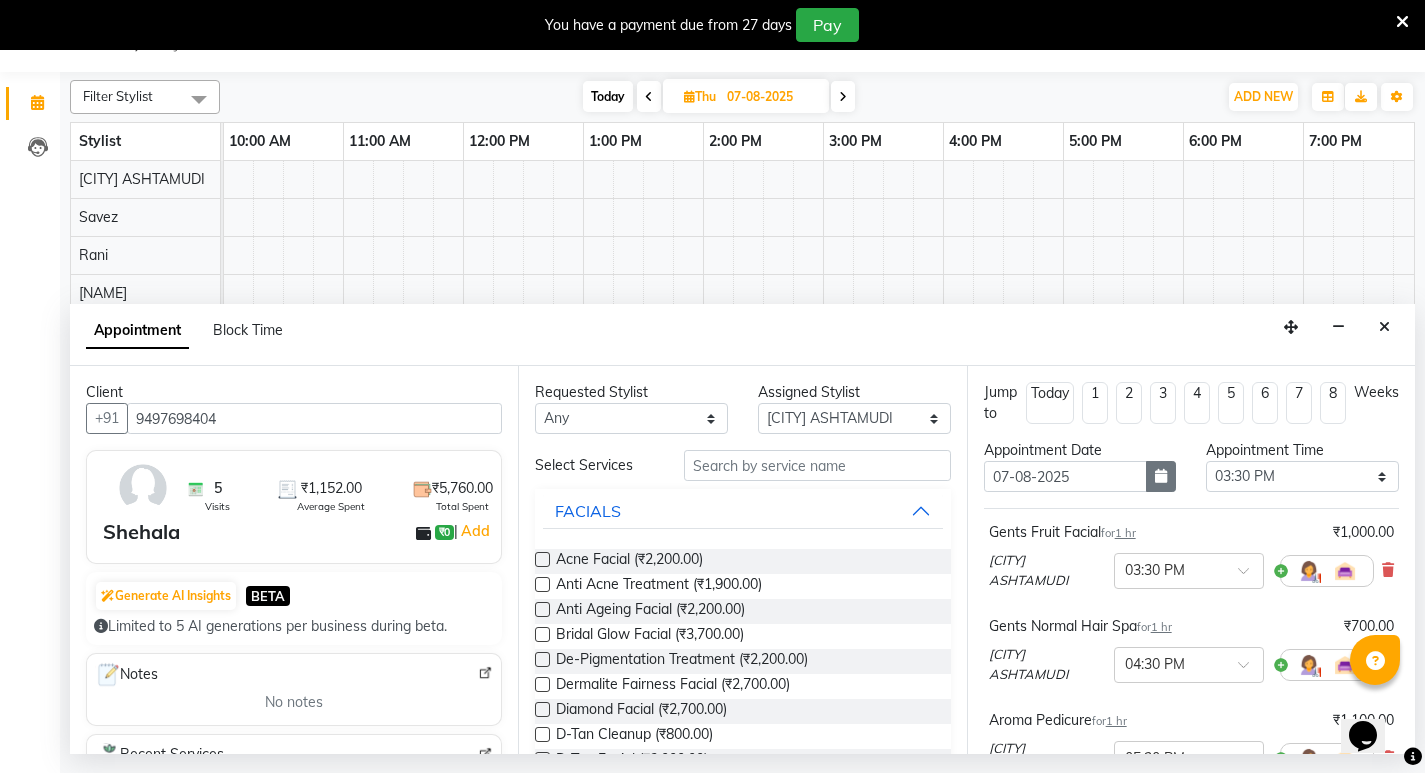 click at bounding box center (1161, 476) 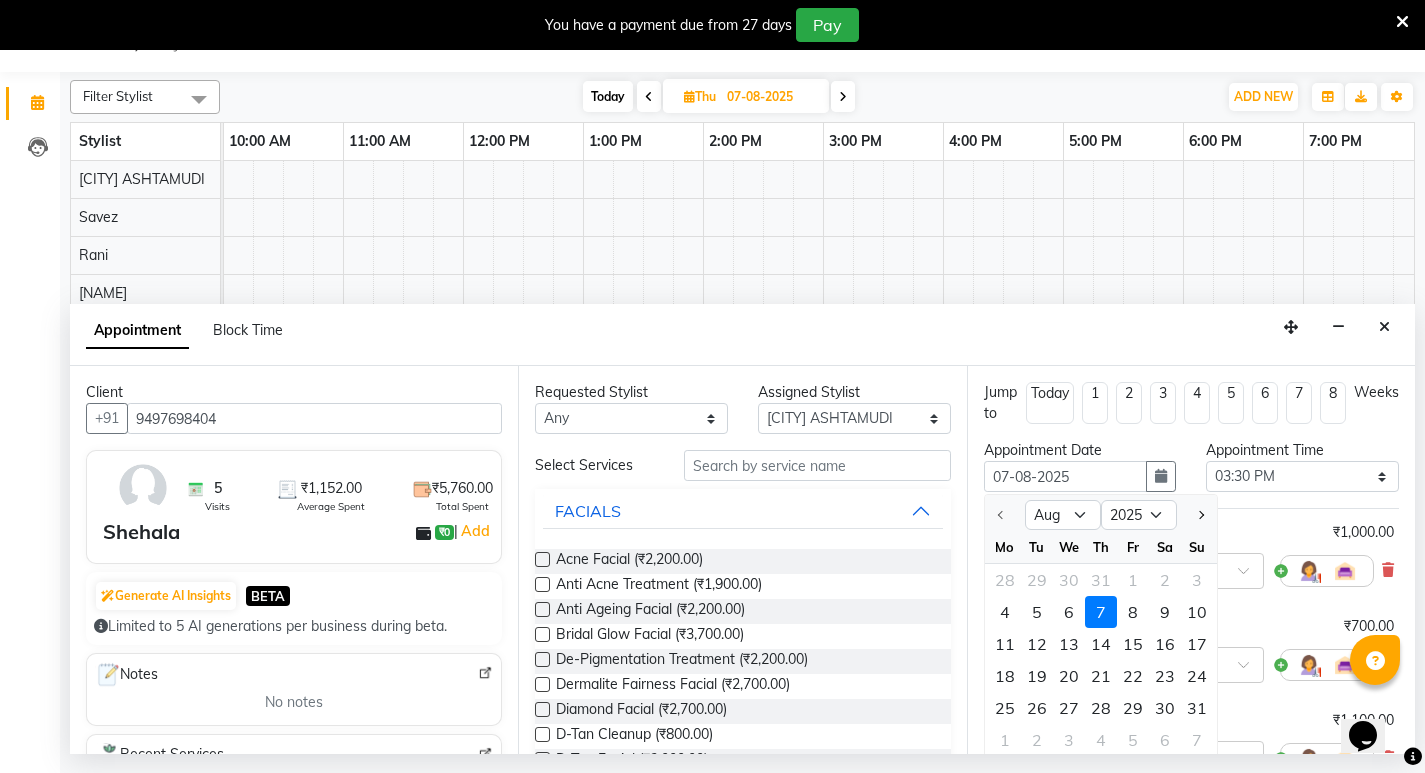 click on "7" at bounding box center [1101, 612] 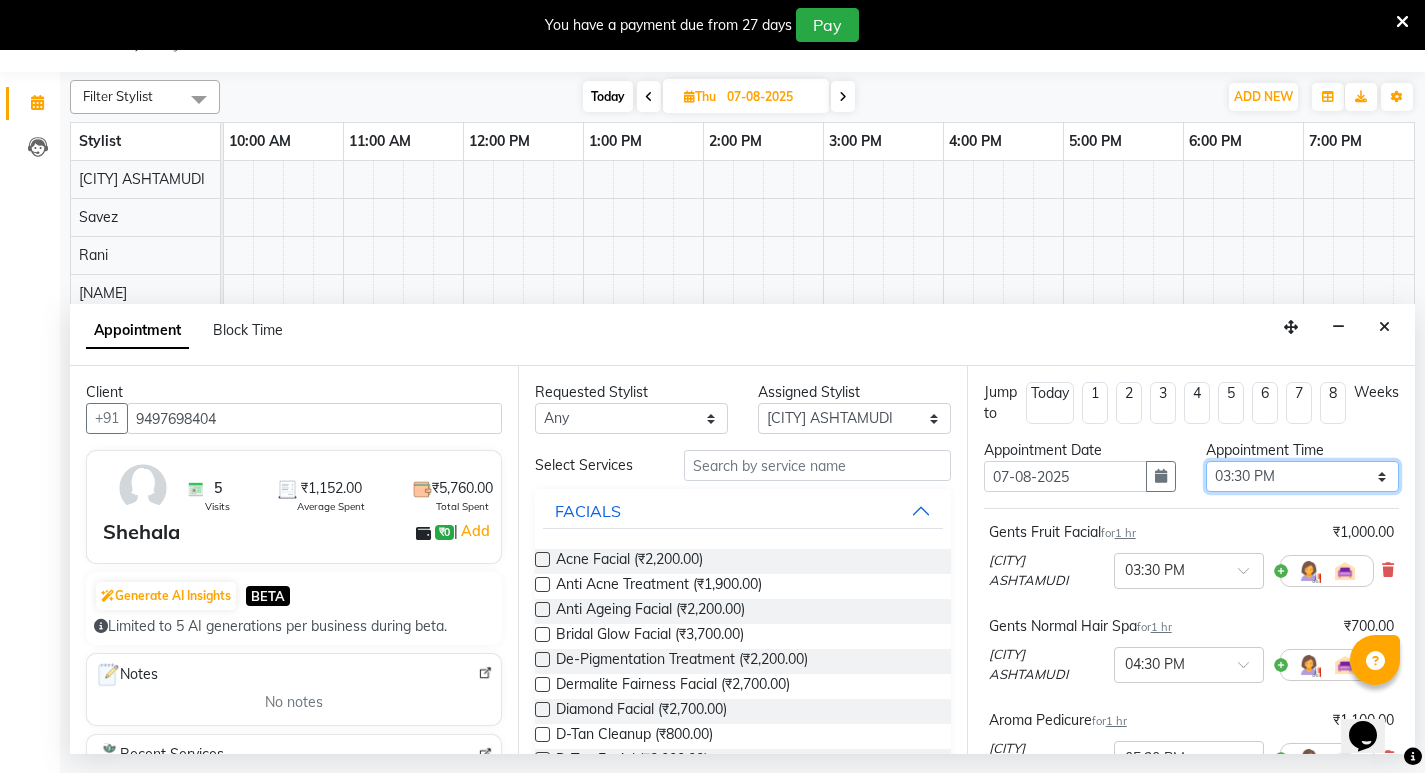 click on "Select 10:00 AM 10:15 AM 10:30 AM 10:45 AM 11:00 AM 11:15 AM 11:30 AM 11:45 AM 12:00 PM 12:15 PM 12:30 PM 12:45 PM 01:00 PM 01:15 PM 01:30 PM 01:45 PM 02:00 PM 02:15 PM 02:30 PM 02:45 PM 03:00 PM 03:15 PM 03:30 PM 03:45 PM 04:00 PM 04:15 PM 04:30 PM 04:45 PM 05:00 PM 05:15 PM 05:30 PM 05:45 PM 06:00 PM 06:15 PM 06:30 PM 06:45 PM 07:00 PM 07:15 PM 07:30 PM 07:45 PM 08:00 PM" at bounding box center (1302, 476) 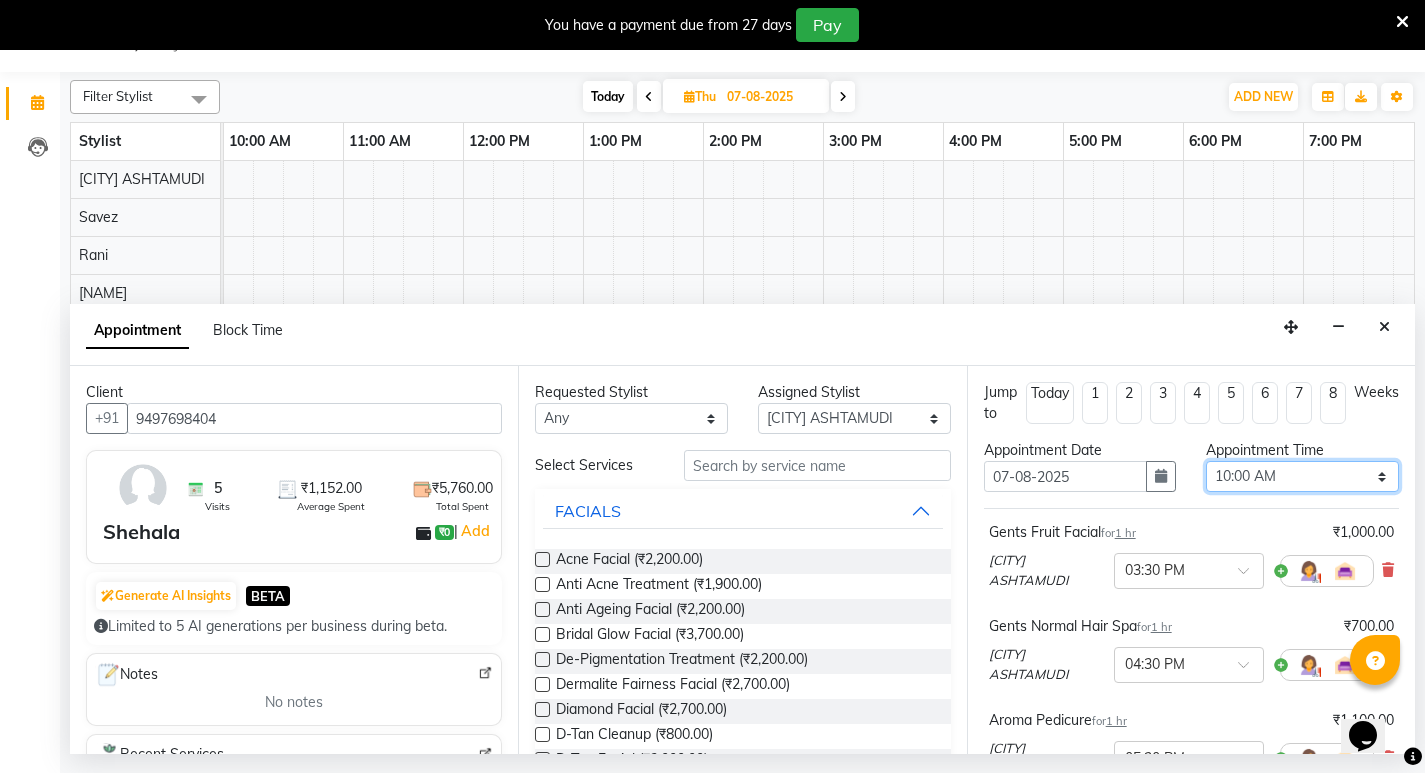 click on "Select 10:00 AM 10:15 AM 10:30 AM 10:45 AM 11:00 AM 11:15 AM 11:30 AM 11:45 AM 12:00 PM 12:15 PM 12:30 PM 12:45 PM 01:00 PM 01:15 PM 01:30 PM 01:45 PM 02:00 PM 02:15 PM 02:30 PM 02:45 PM 03:00 PM 03:15 PM 03:30 PM 03:45 PM 04:00 PM 04:15 PM 04:30 PM 04:45 PM 05:00 PM 05:15 PM 05:30 PM 05:45 PM 06:00 PM 06:15 PM 06:30 PM 06:45 PM 07:00 PM 07:15 PM 07:30 PM 07:45 PM 08:00 PM" at bounding box center (1302, 476) 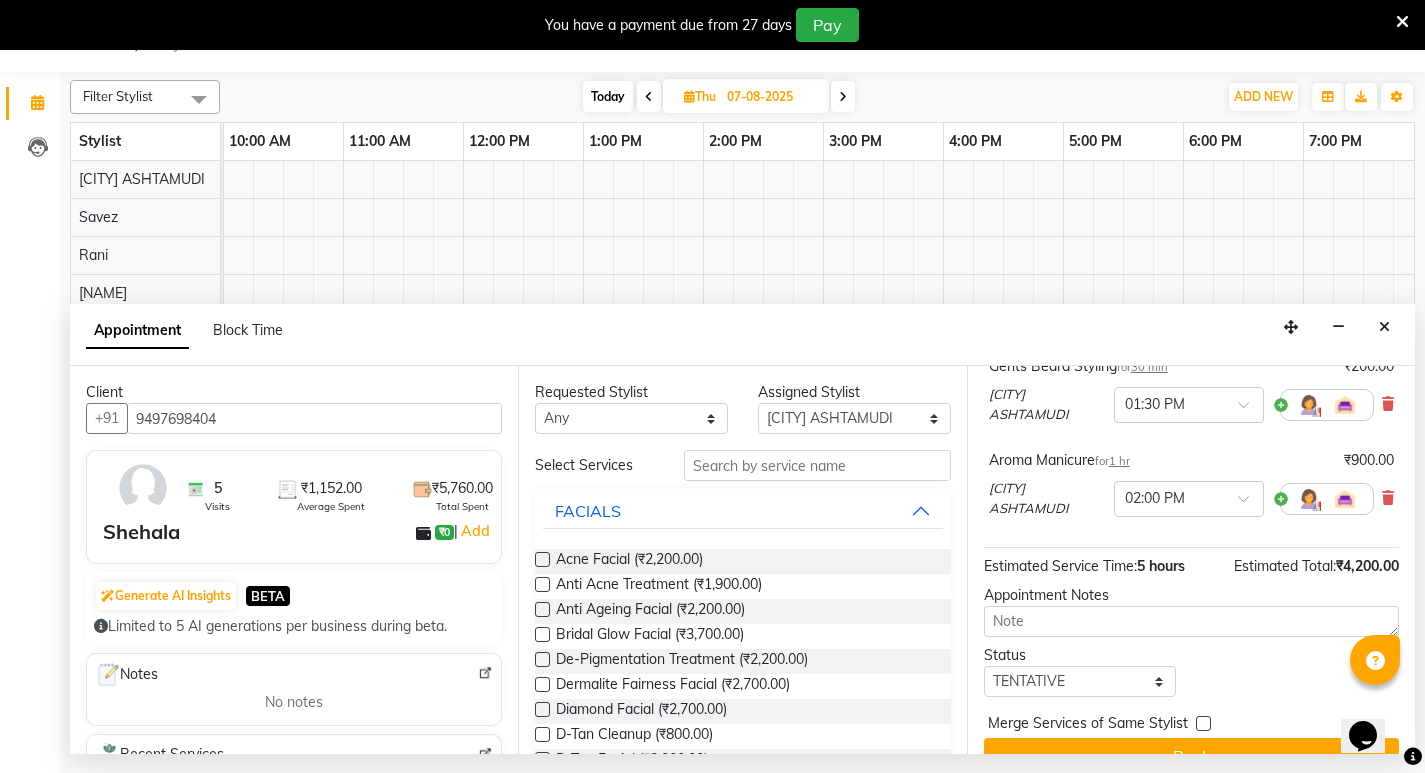 scroll, scrollTop: 578, scrollLeft: 0, axis: vertical 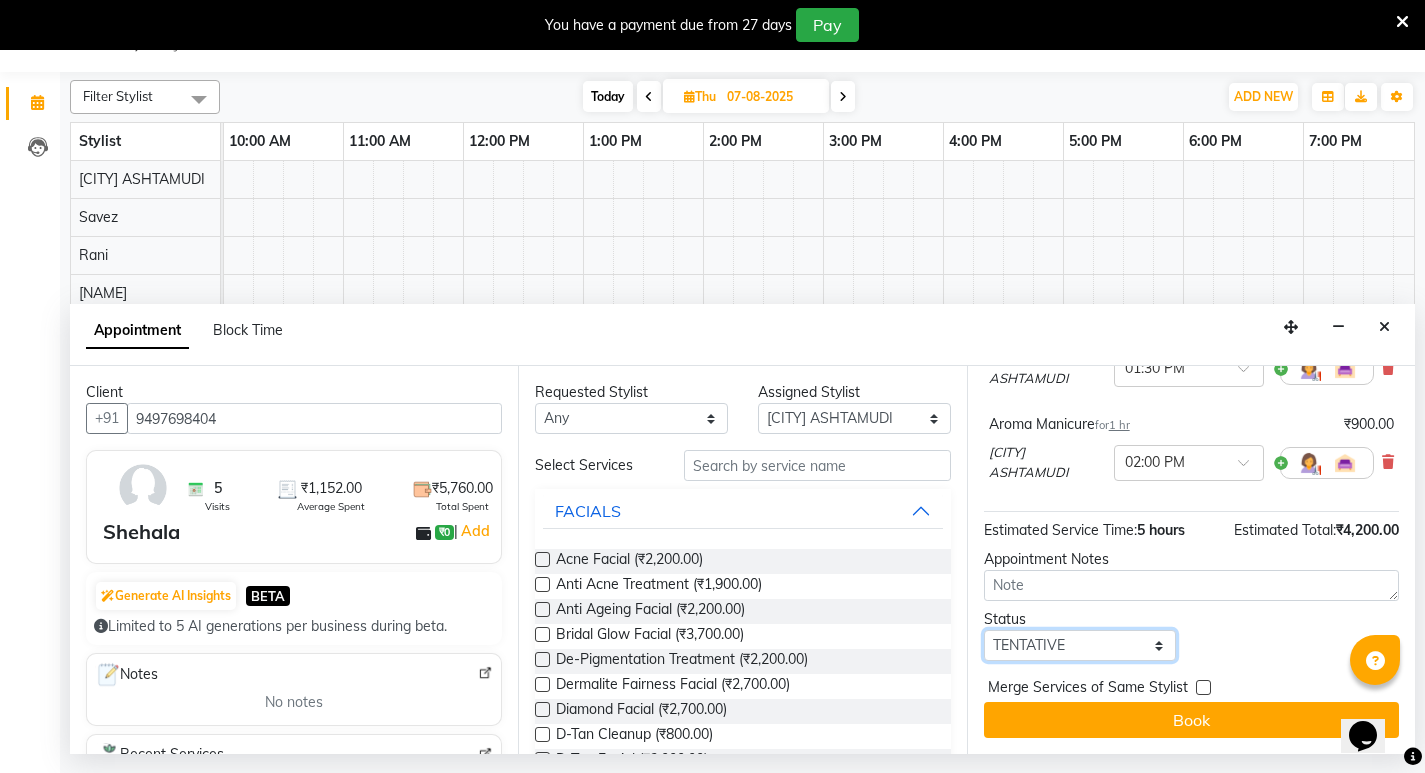 click on "Select TENTATIVE CONFIRM UPCOMING" at bounding box center (1080, 645) 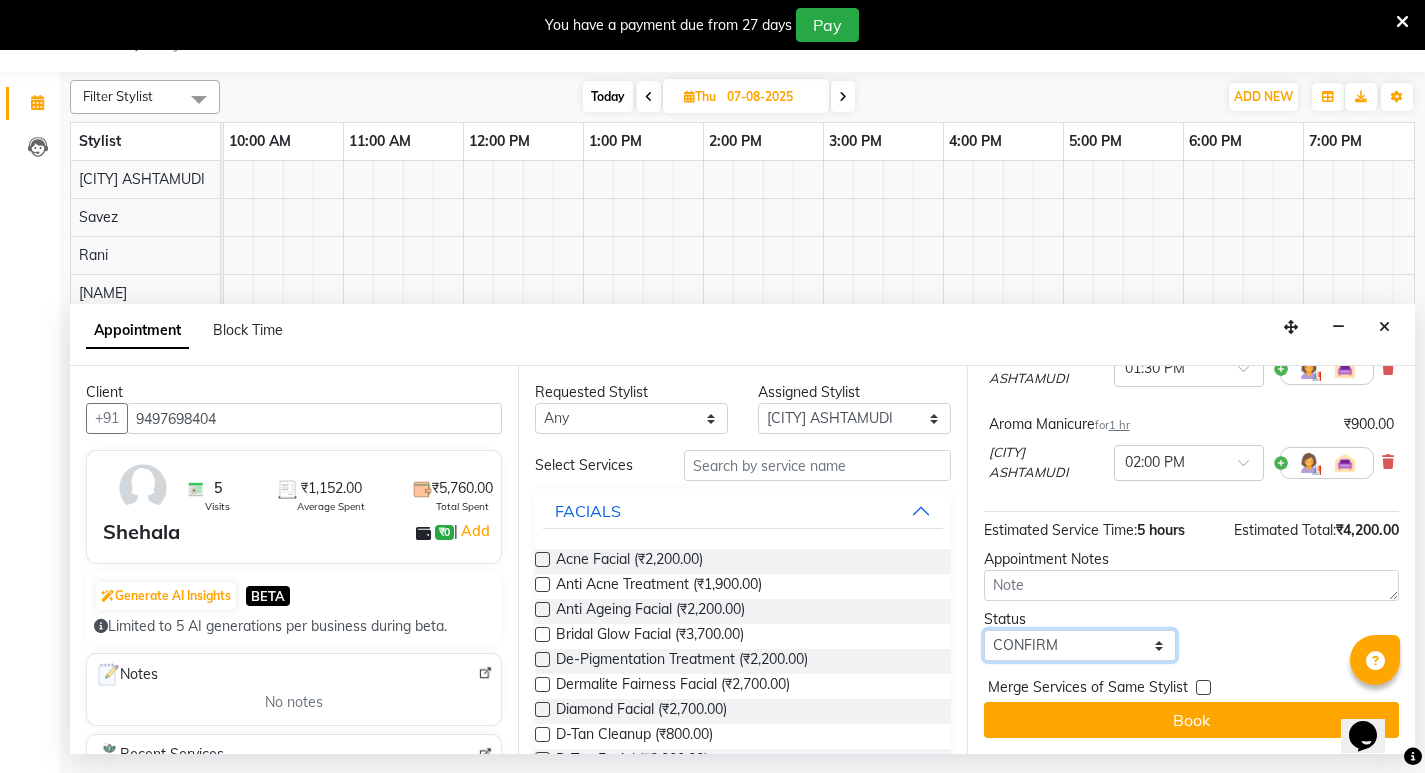 click on "Select TENTATIVE CONFIRM UPCOMING" at bounding box center [1080, 645] 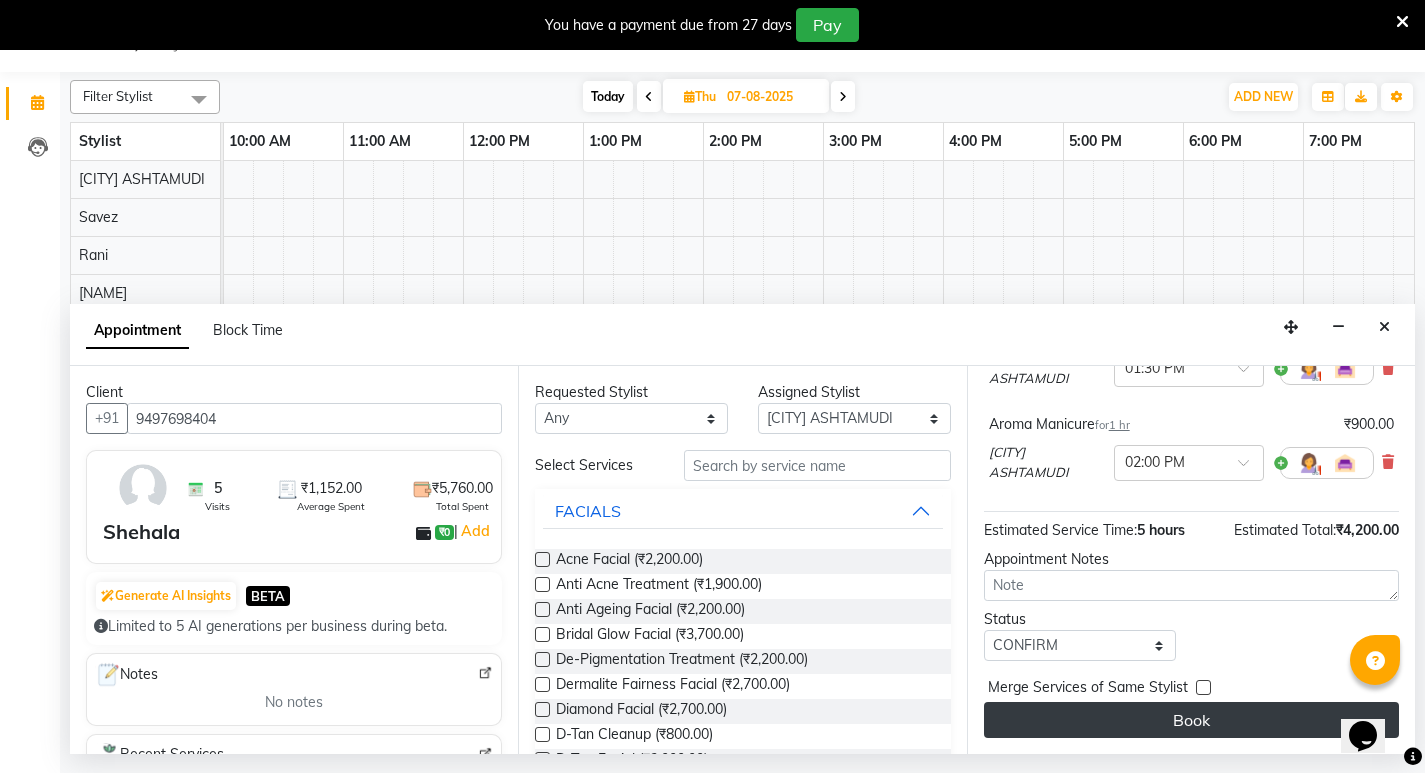 click on "Book" at bounding box center (1191, 720) 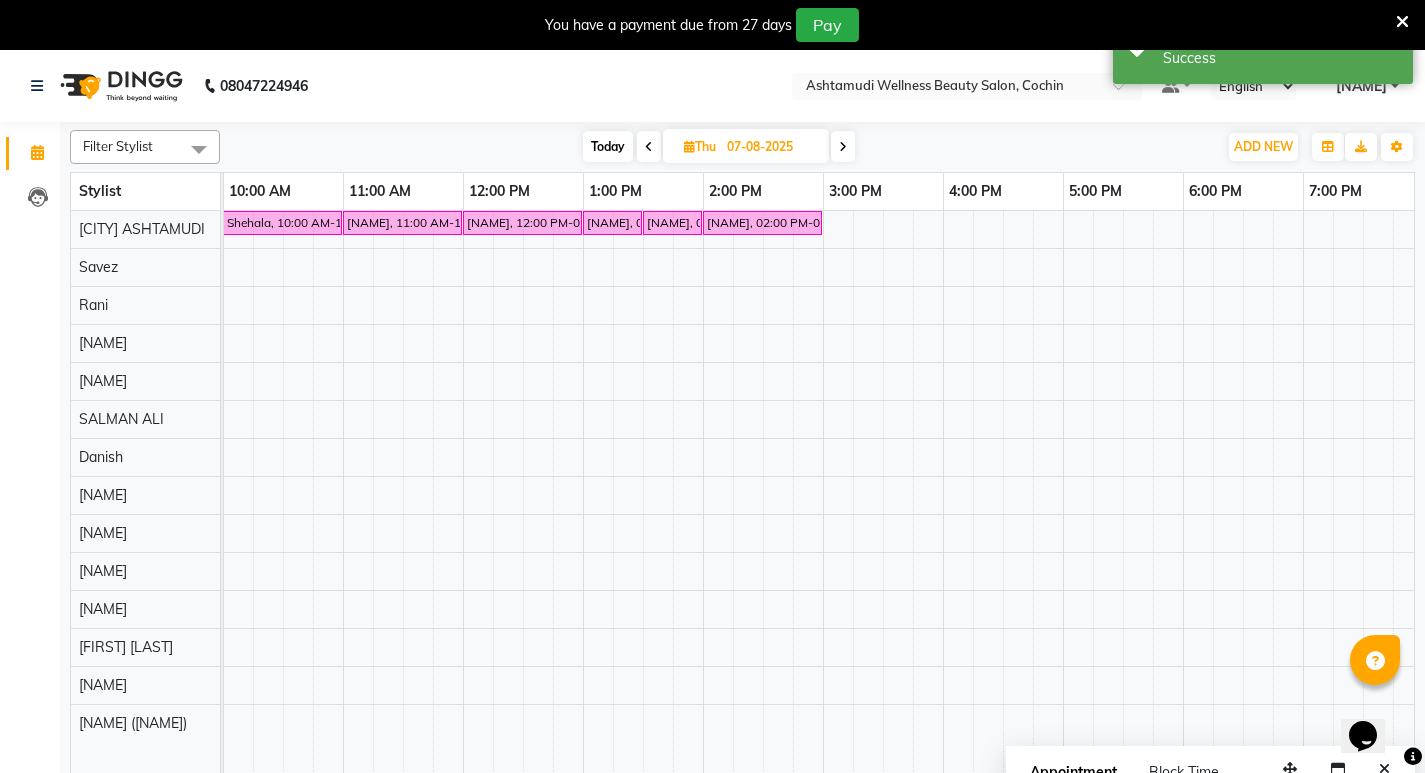 scroll, scrollTop: 50, scrollLeft: 0, axis: vertical 